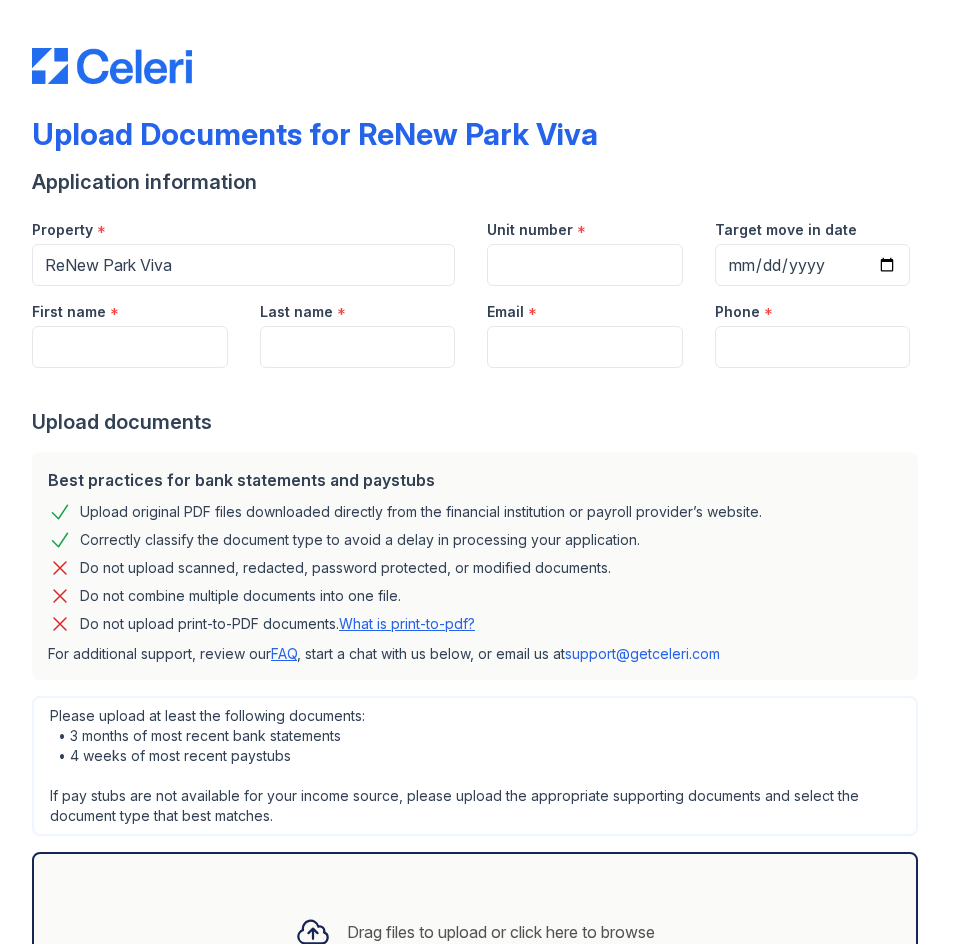 scroll, scrollTop: 0, scrollLeft: 0, axis: both 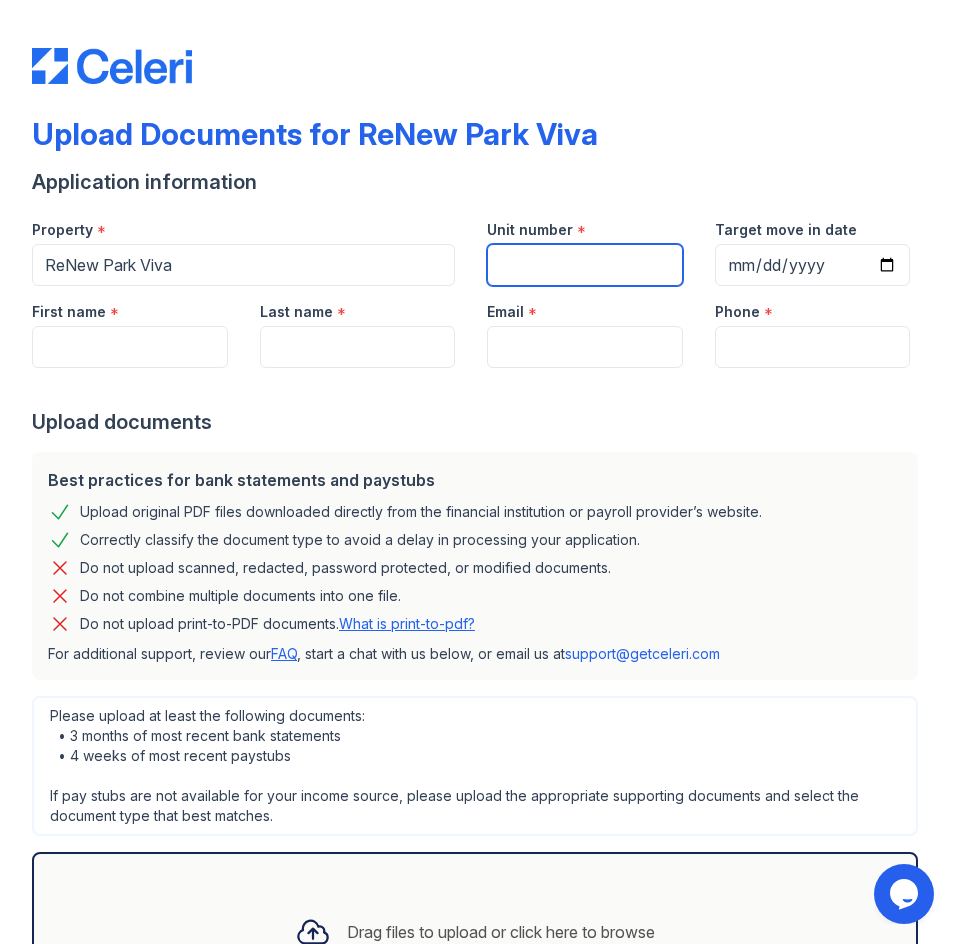 click on "Unit number" at bounding box center [585, 265] 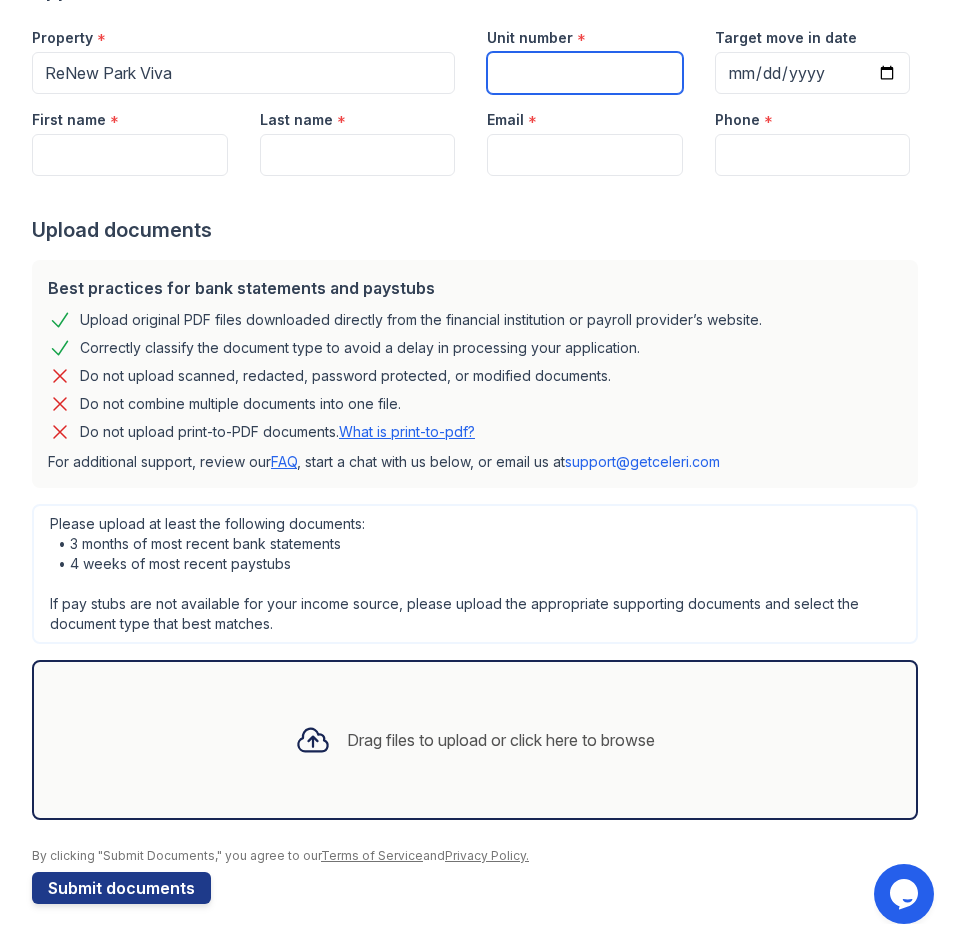 scroll, scrollTop: 0, scrollLeft: 0, axis: both 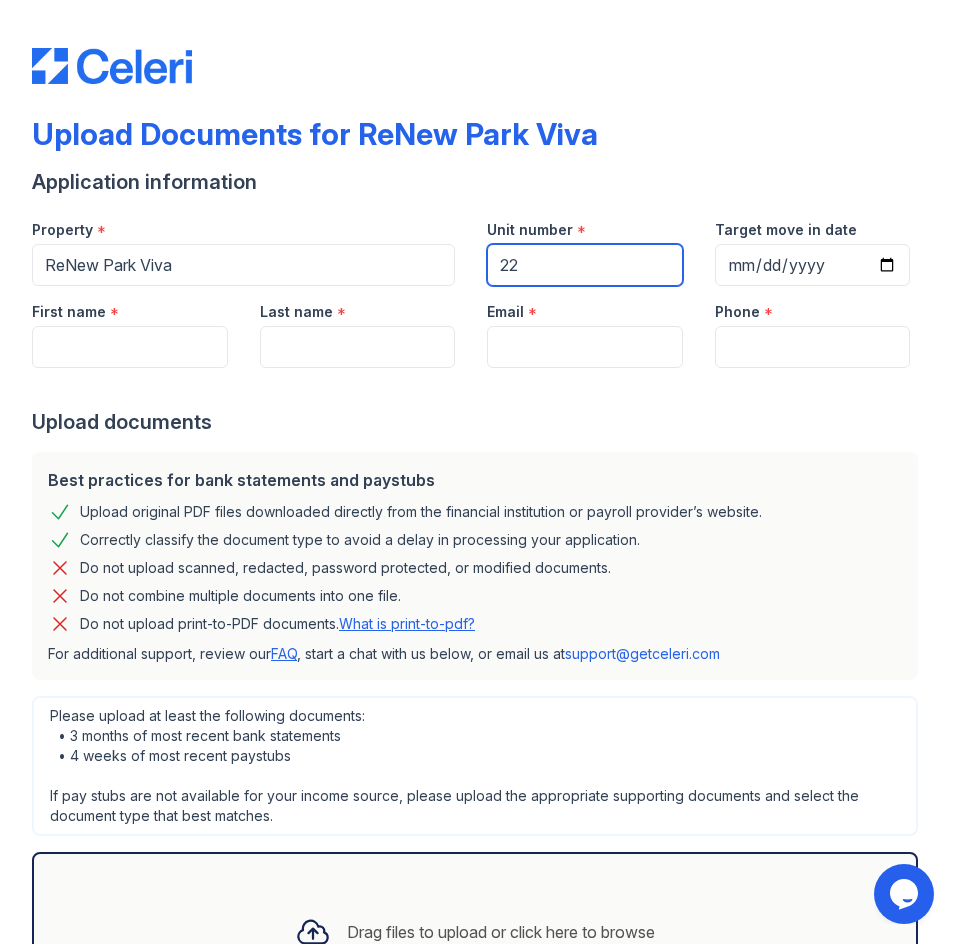 type on "22" 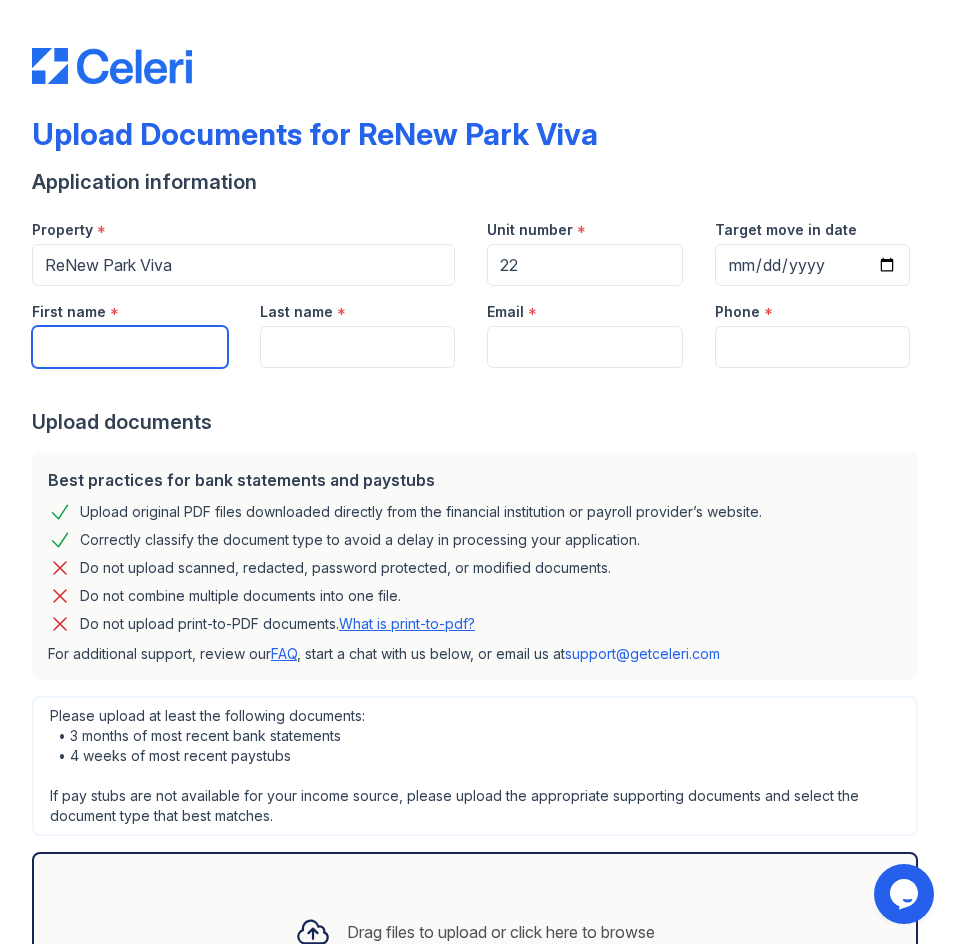 click on "First name" at bounding box center [130, 347] 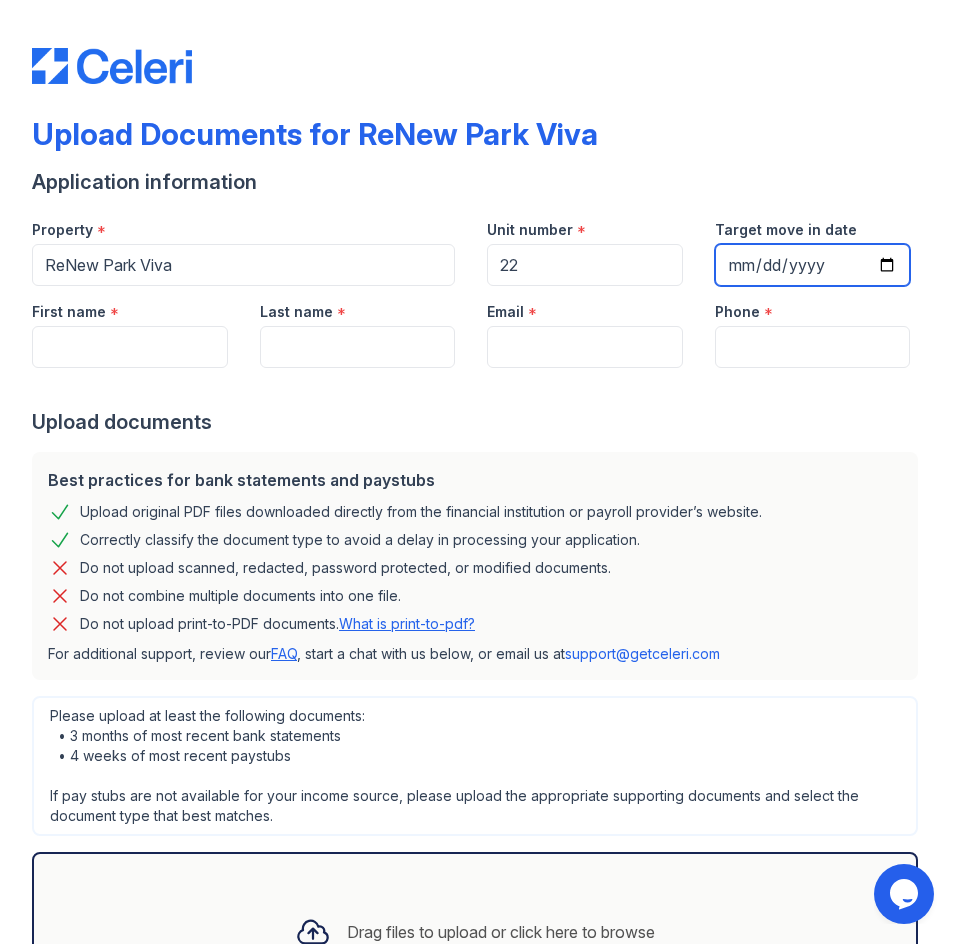 click on "Target move in date" at bounding box center [813, 265] 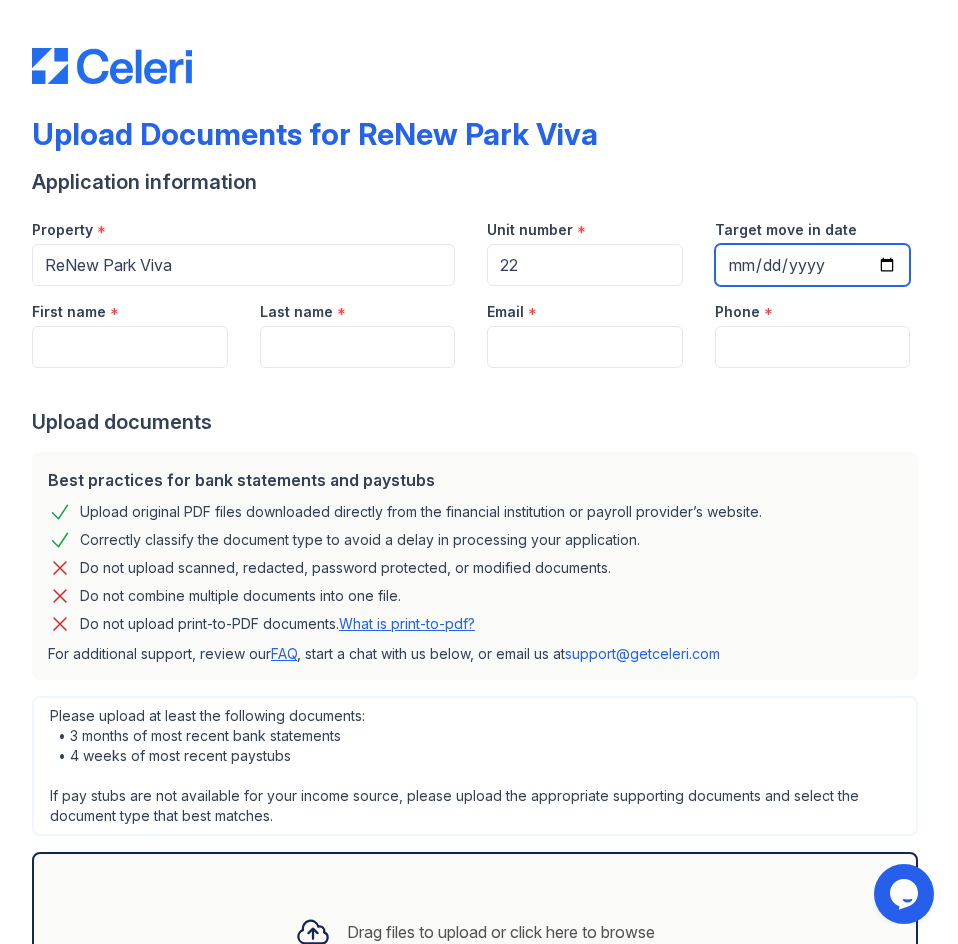 click on "Target move in date" at bounding box center (813, 265) 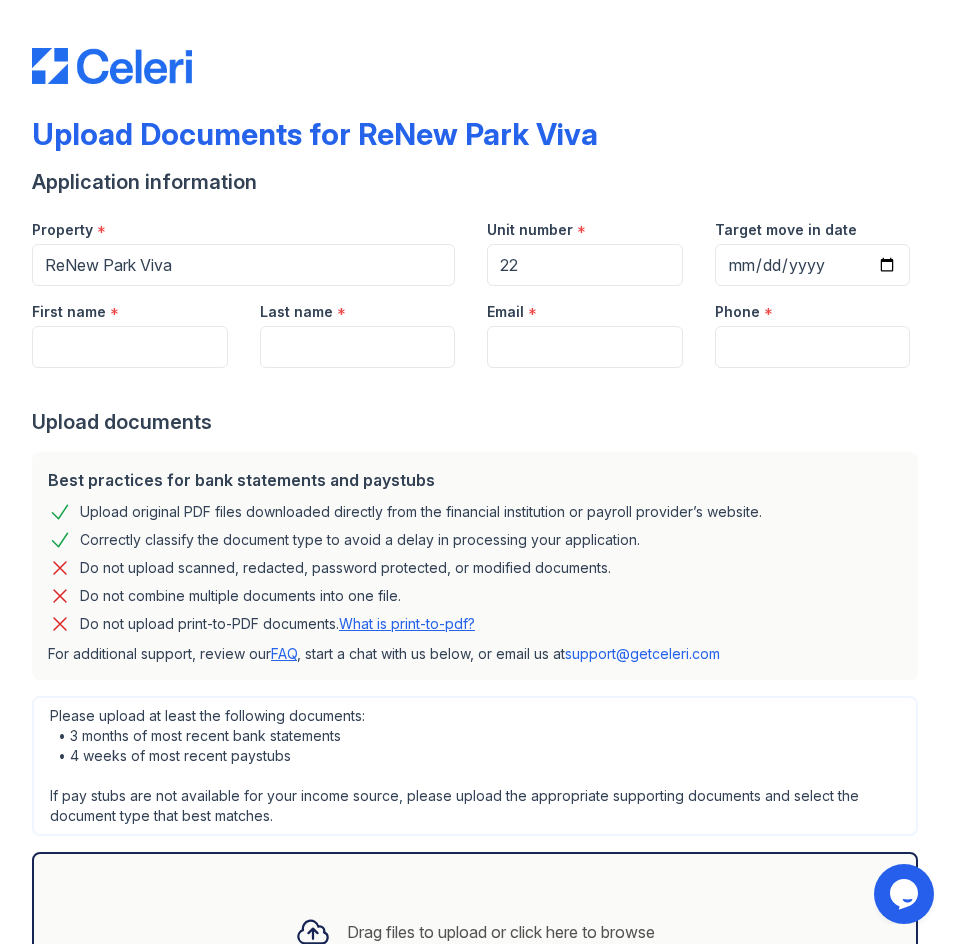 click on "Upload Documents for
ReNew Park Viva" at bounding box center (479, 142) 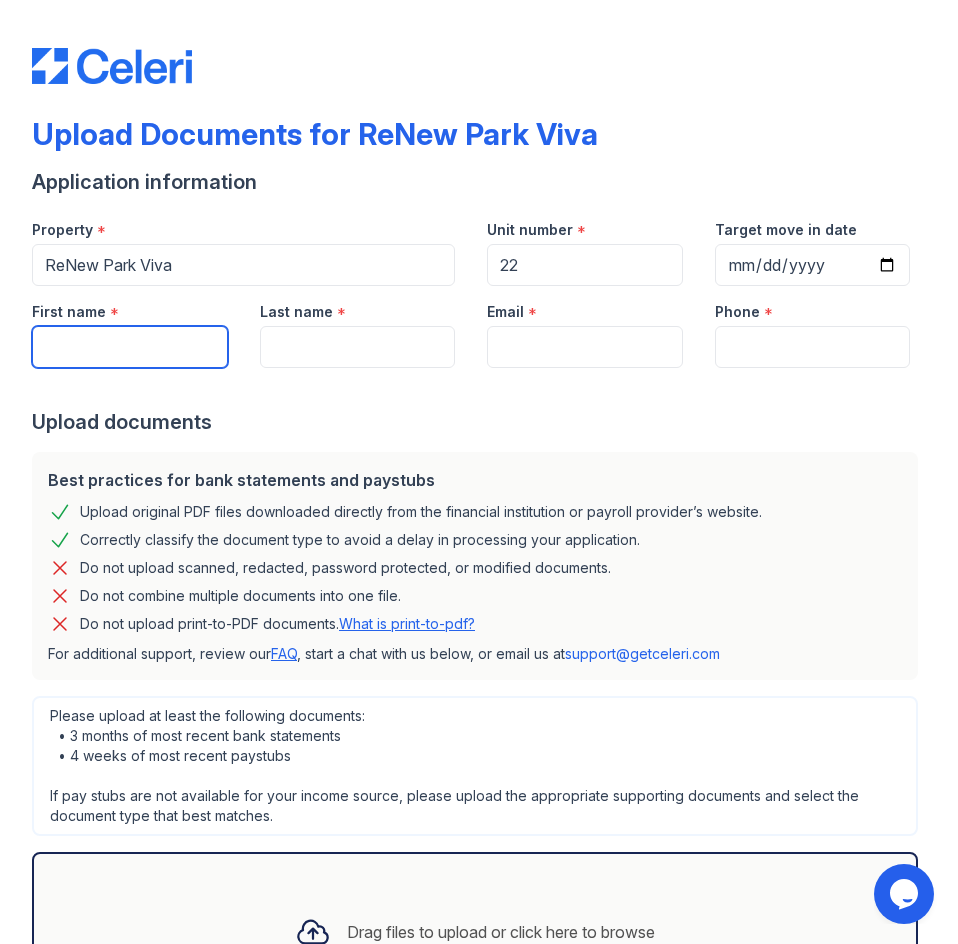 drag, startPoint x: 58, startPoint y: 350, endPoint x: 119, endPoint y: 359, distance: 61.66036 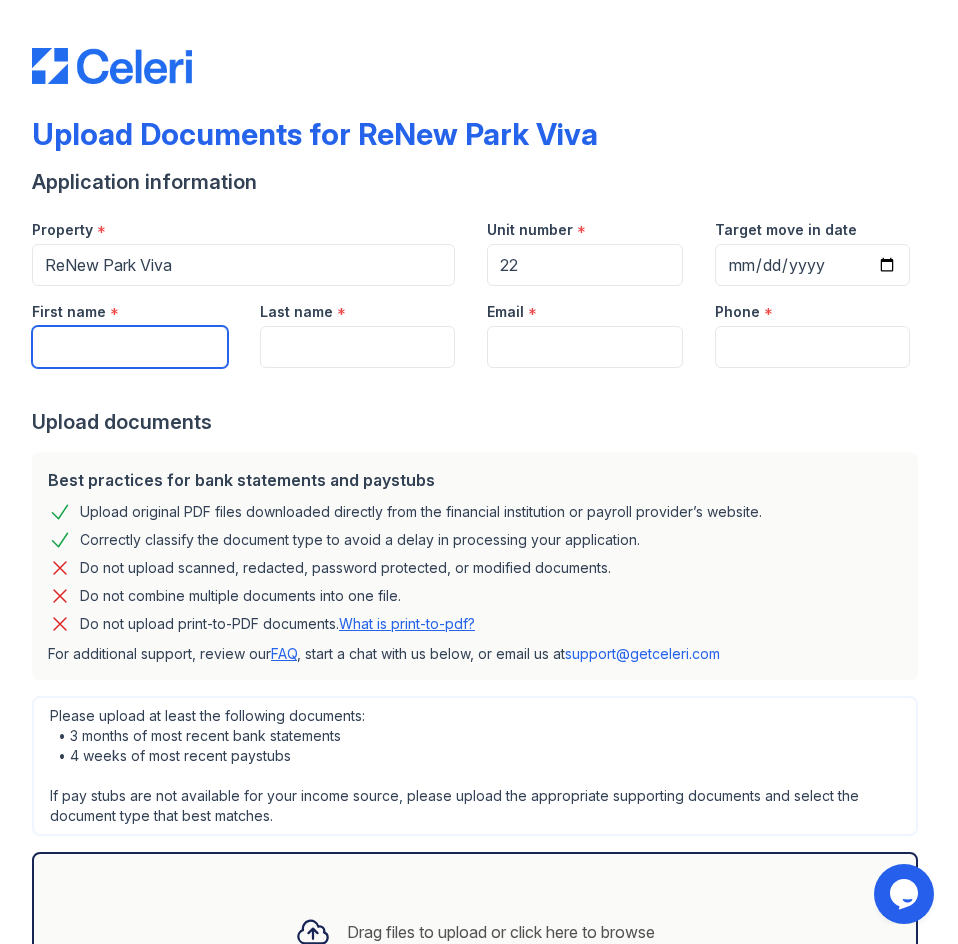 click on "First name" at bounding box center [130, 347] 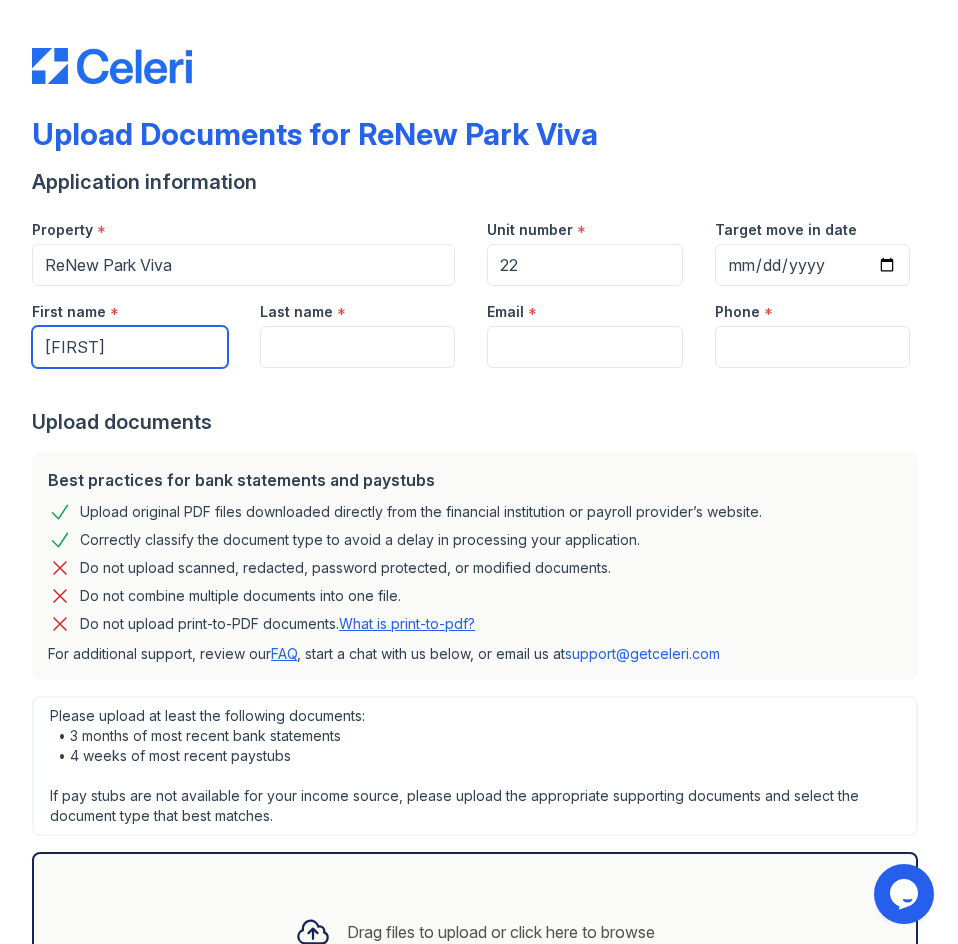 type on "[FIRST]" 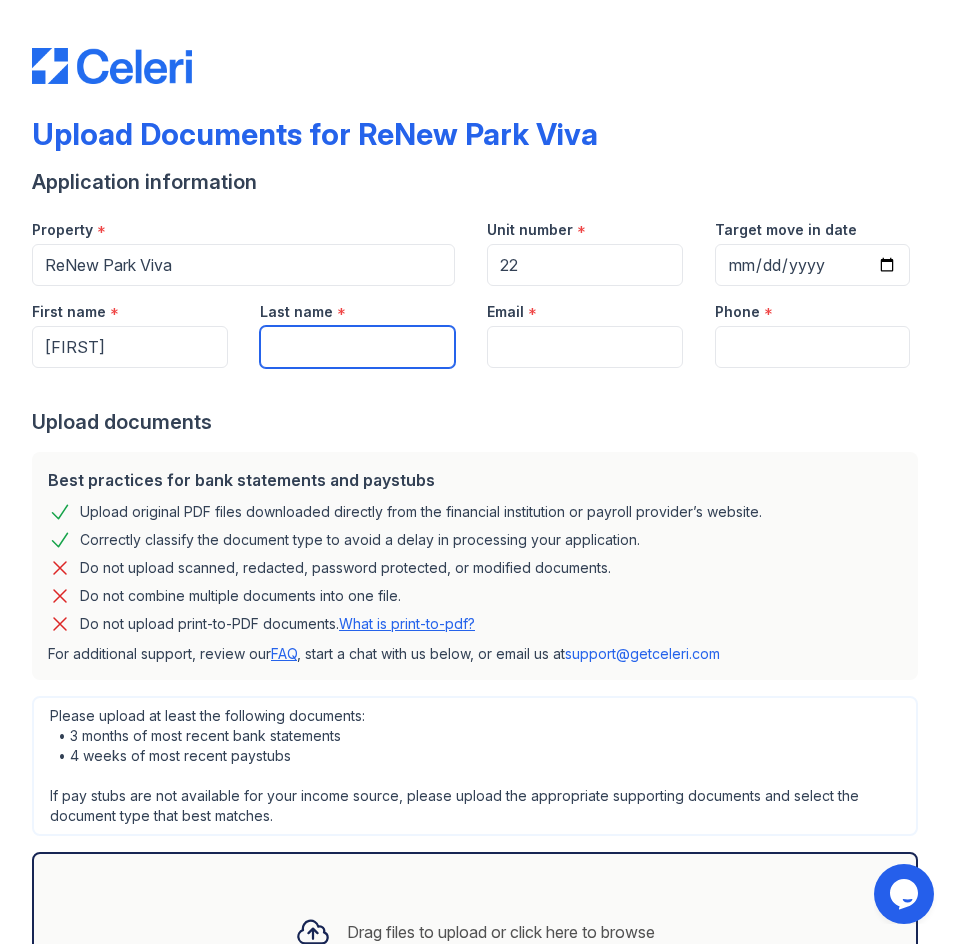 click on "Last name" at bounding box center [358, 347] 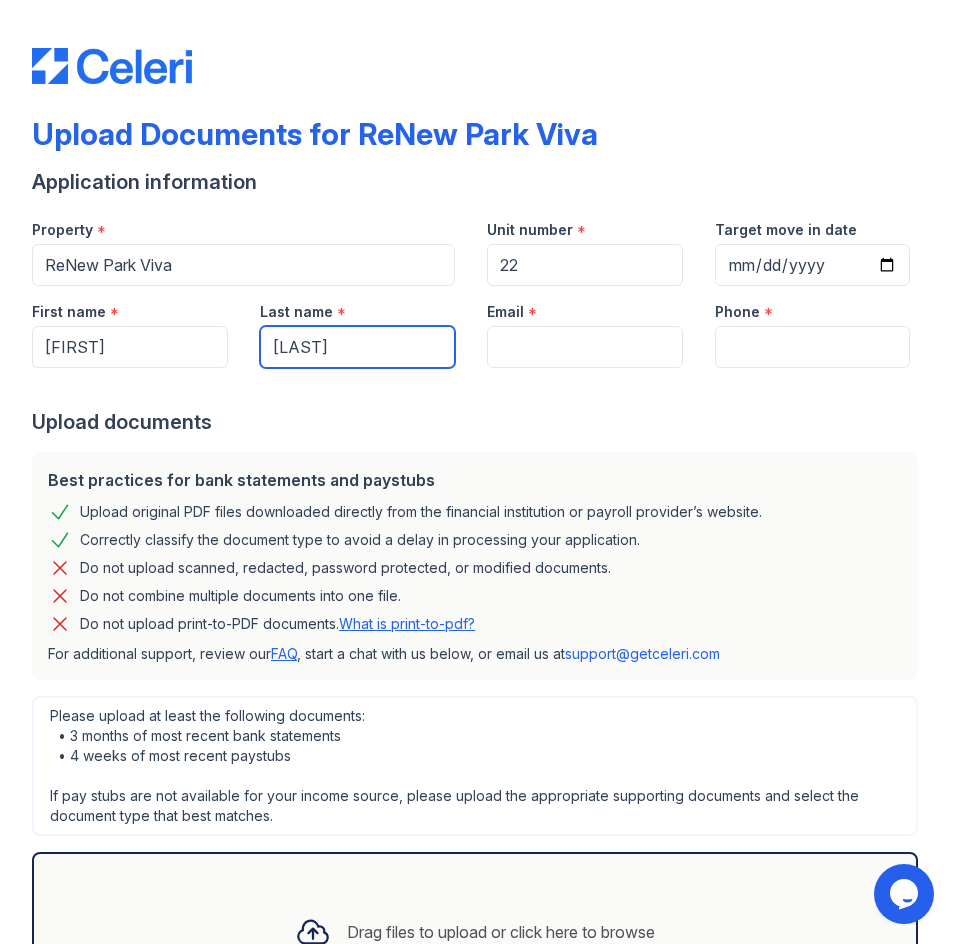 type on "[LAST]" 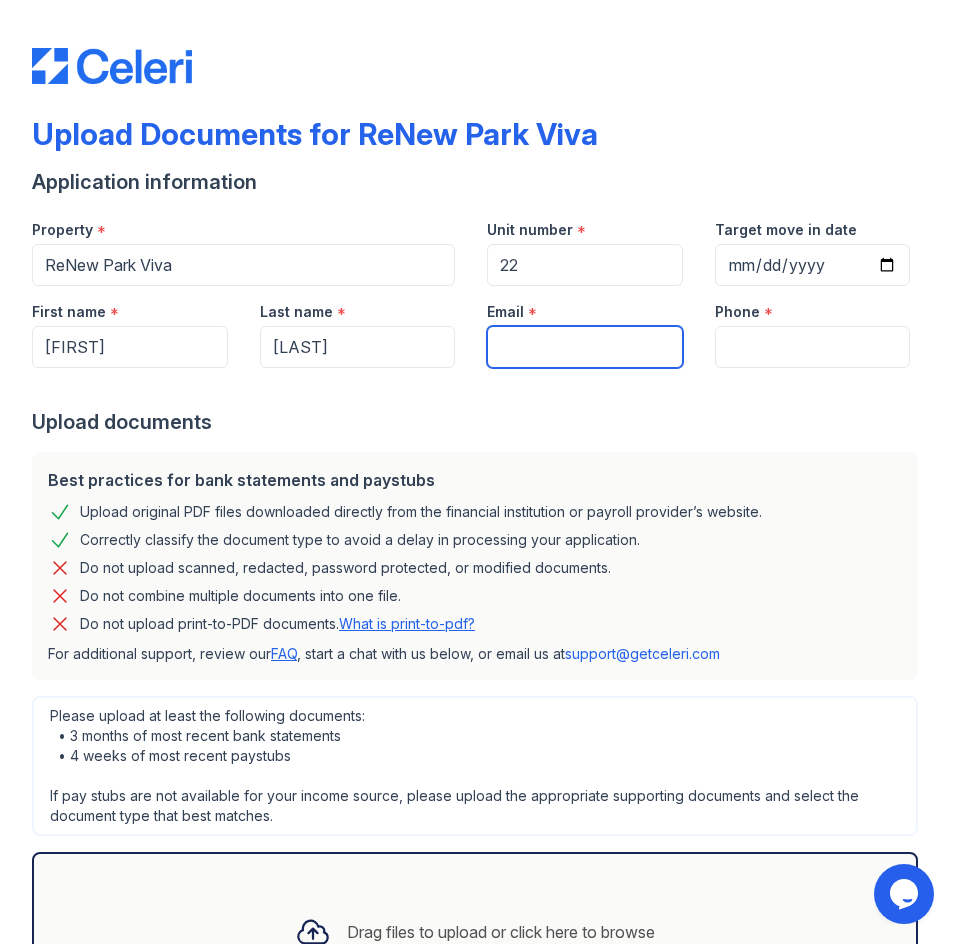 click on "Email" at bounding box center (585, 347) 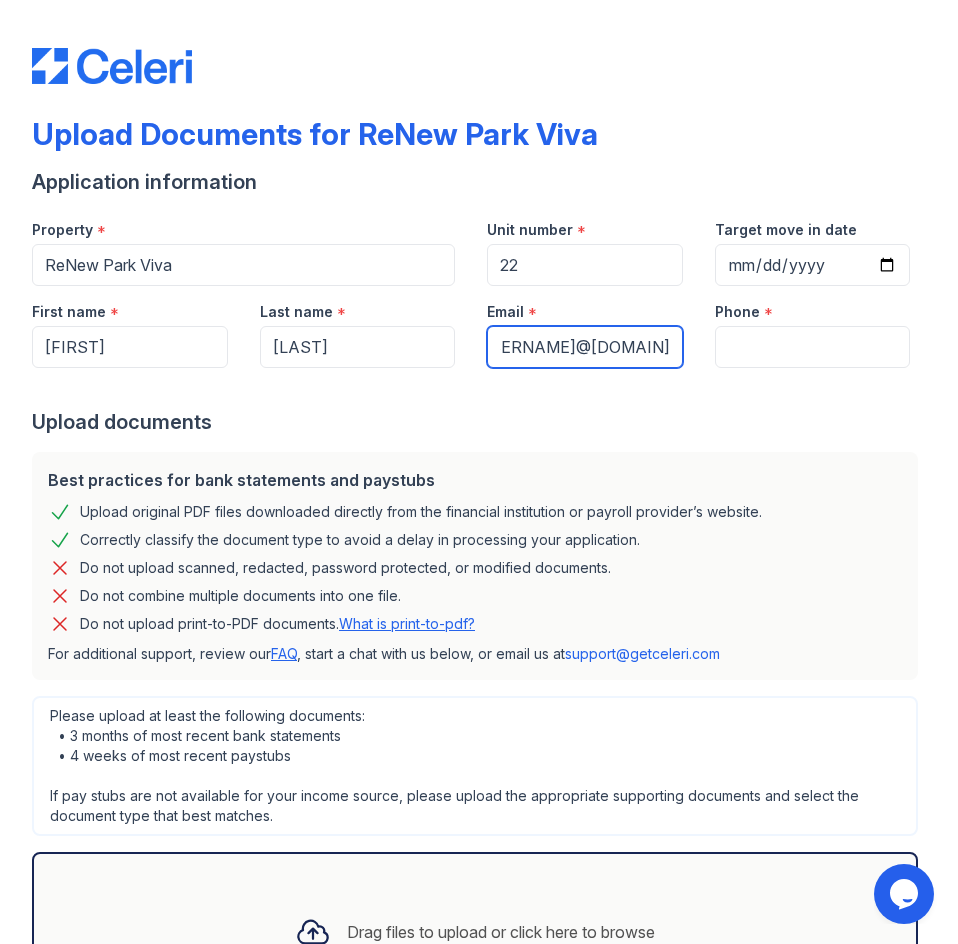 scroll, scrollTop: 0, scrollLeft: 43, axis: horizontal 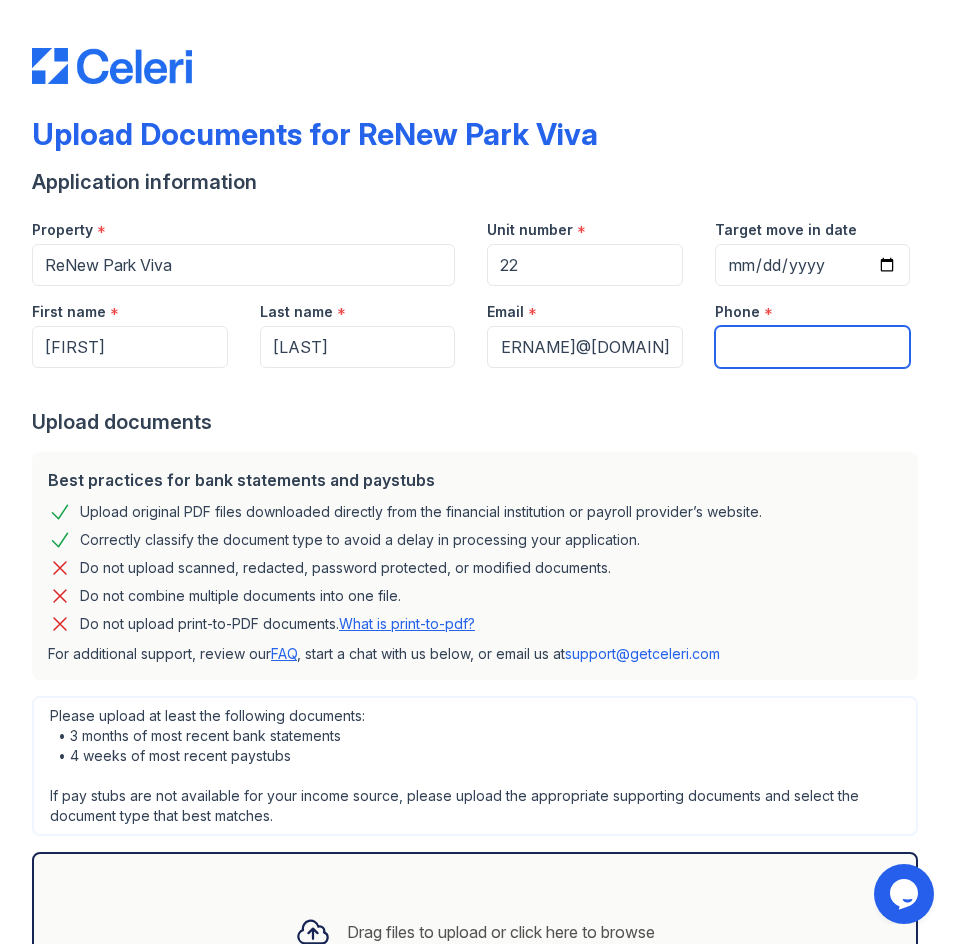 click on "Phone" at bounding box center [813, 347] 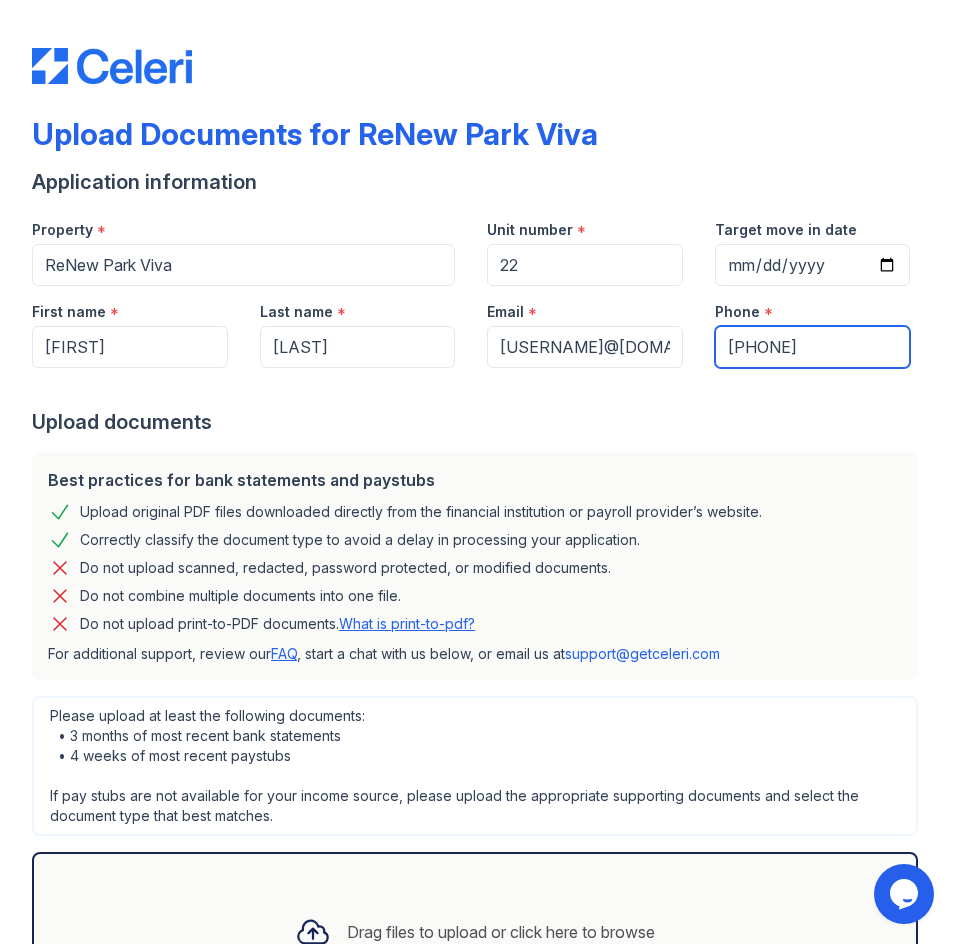 type on "[PHONE]" 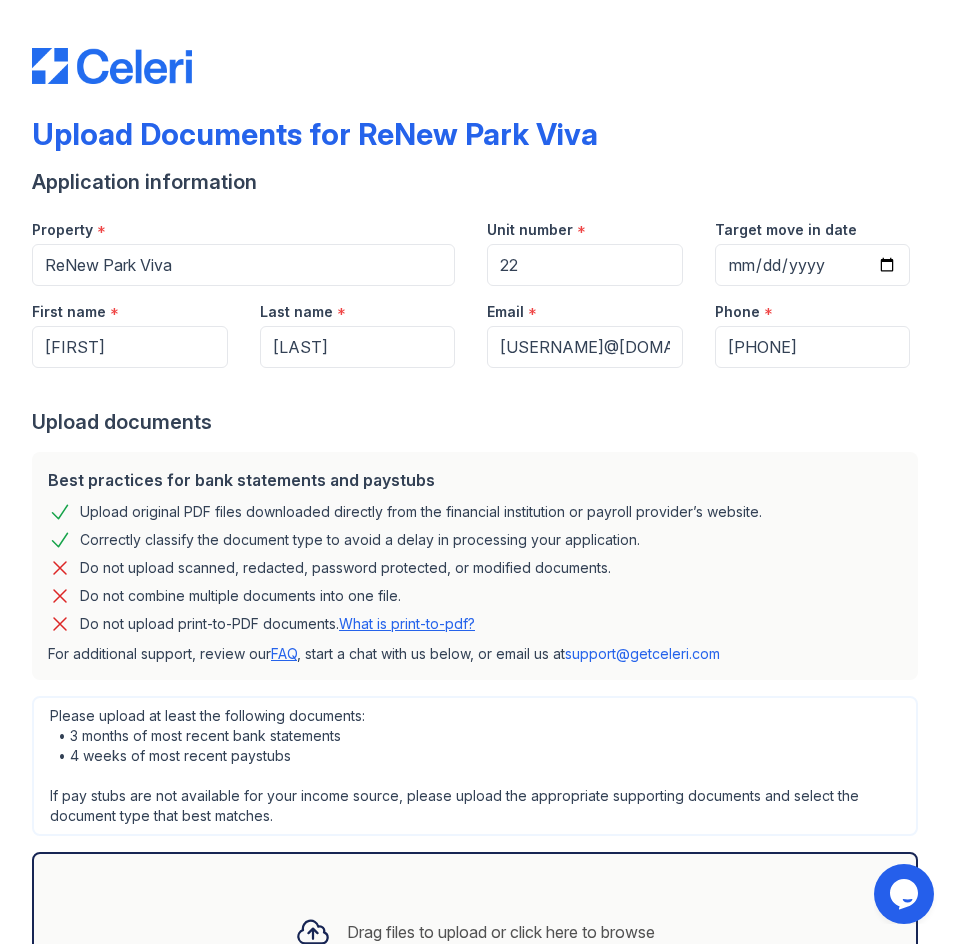 click on "Upload documents" at bounding box center [479, 422] 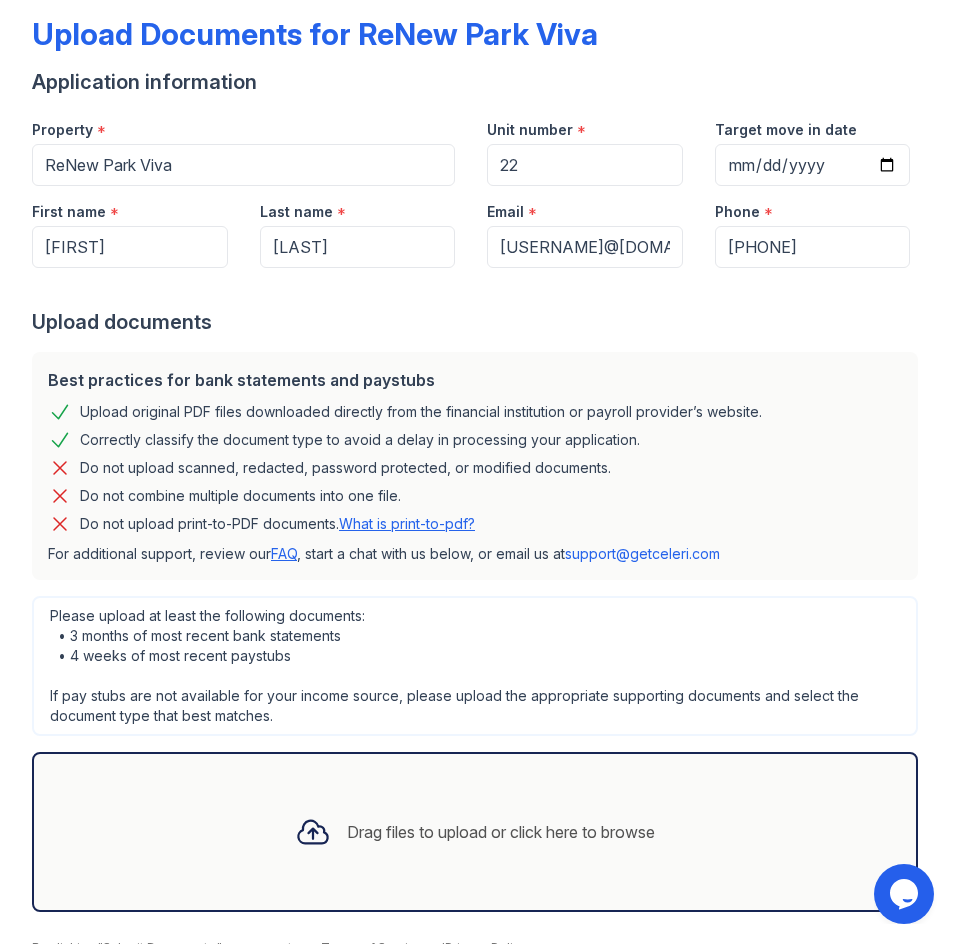 scroll, scrollTop: 0, scrollLeft: 0, axis: both 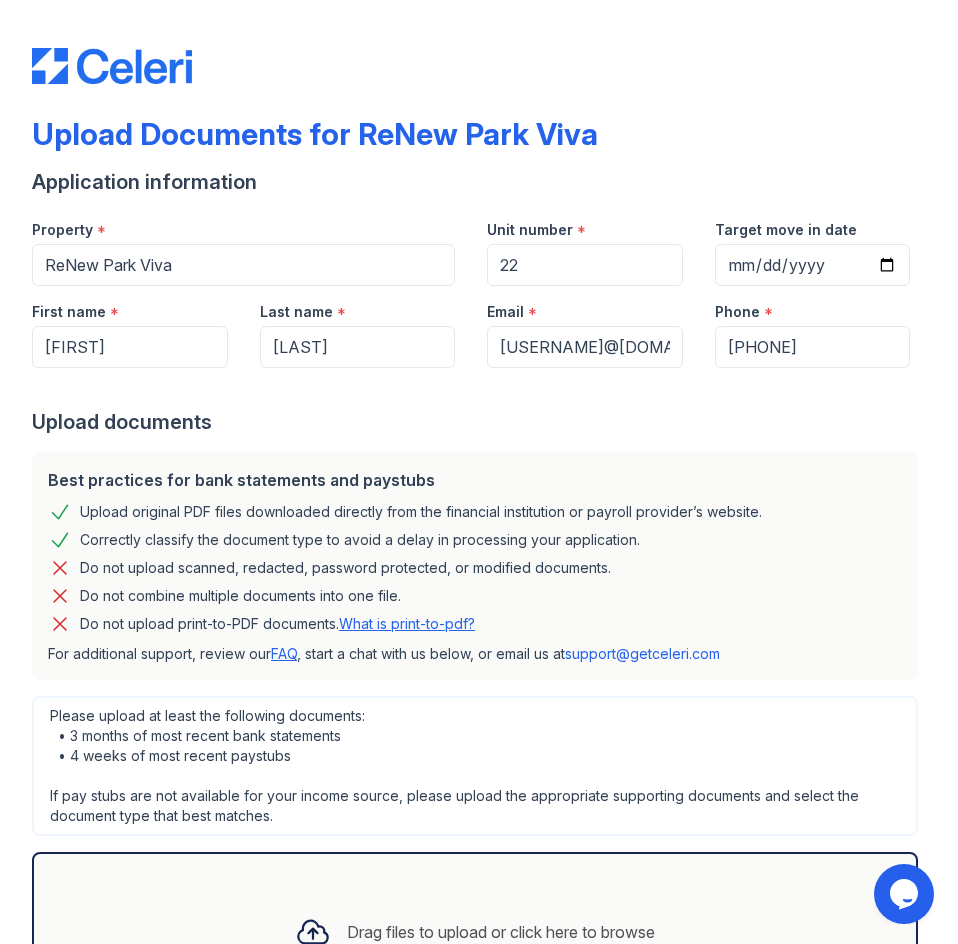click on "Upload documents" at bounding box center (479, 422) 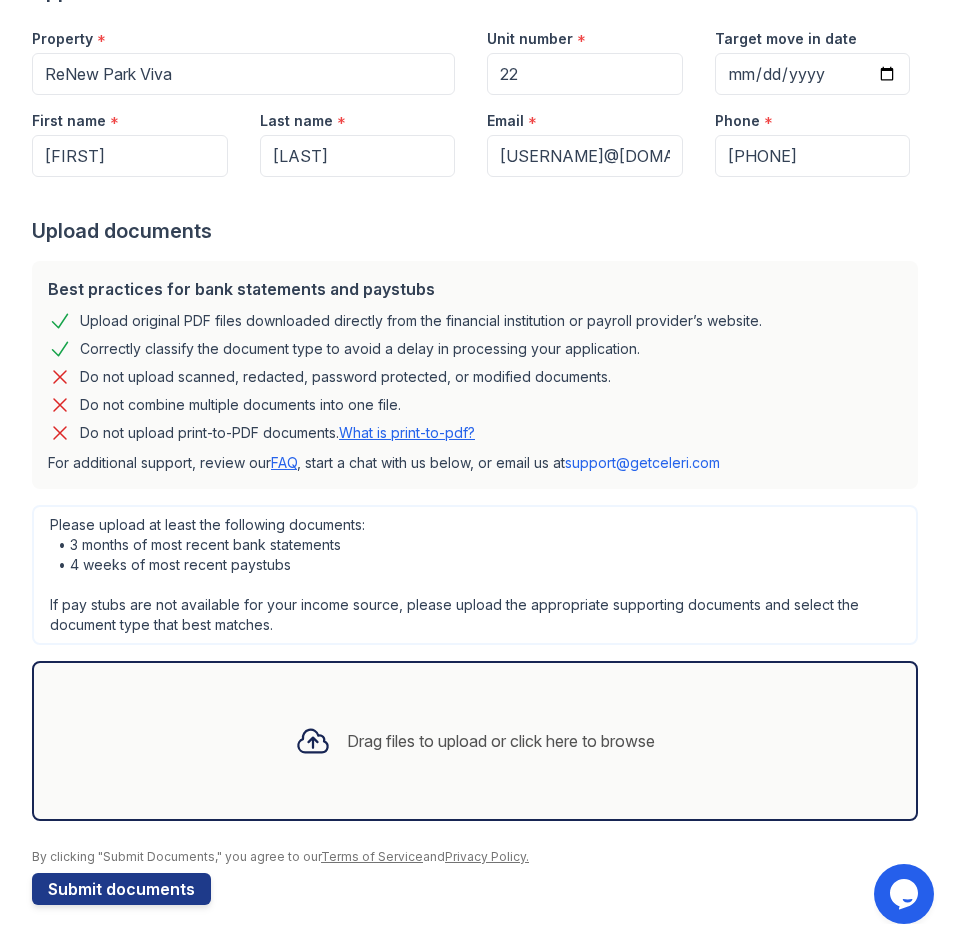 scroll, scrollTop: 192, scrollLeft: 0, axis: vertical 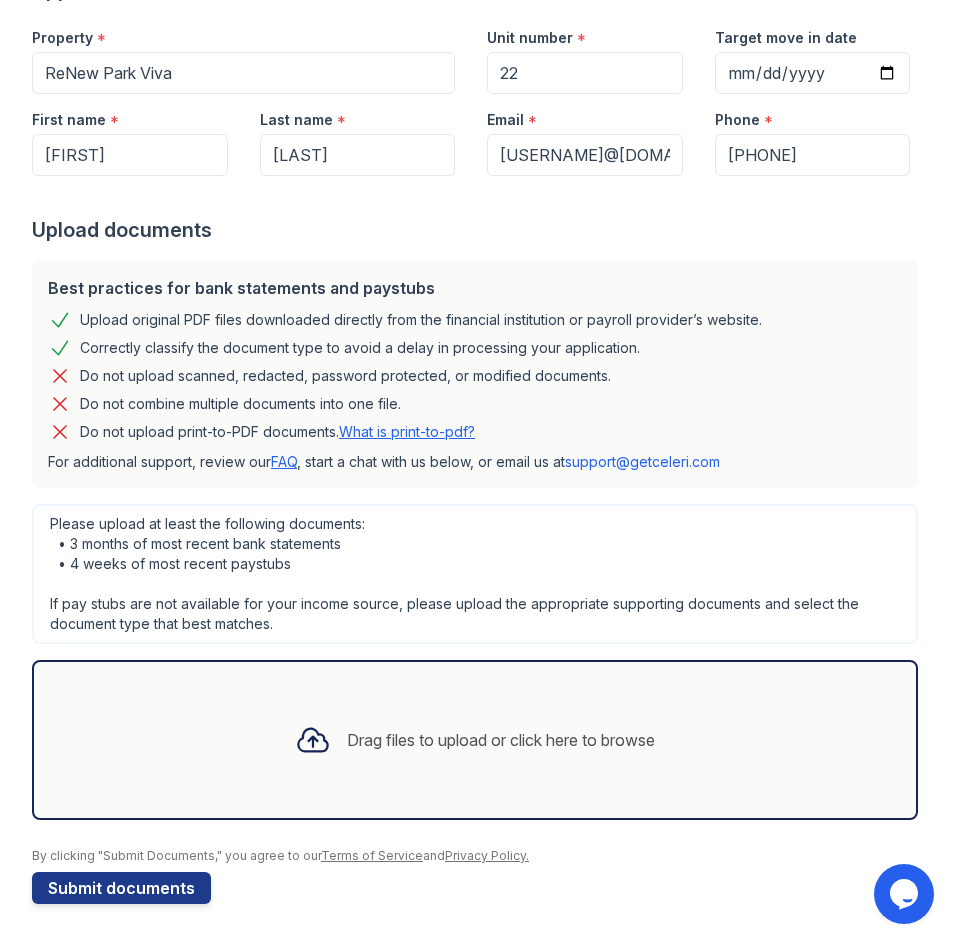 click on "Drag files to upload or click here to browse" at bounding box center [475, 740] 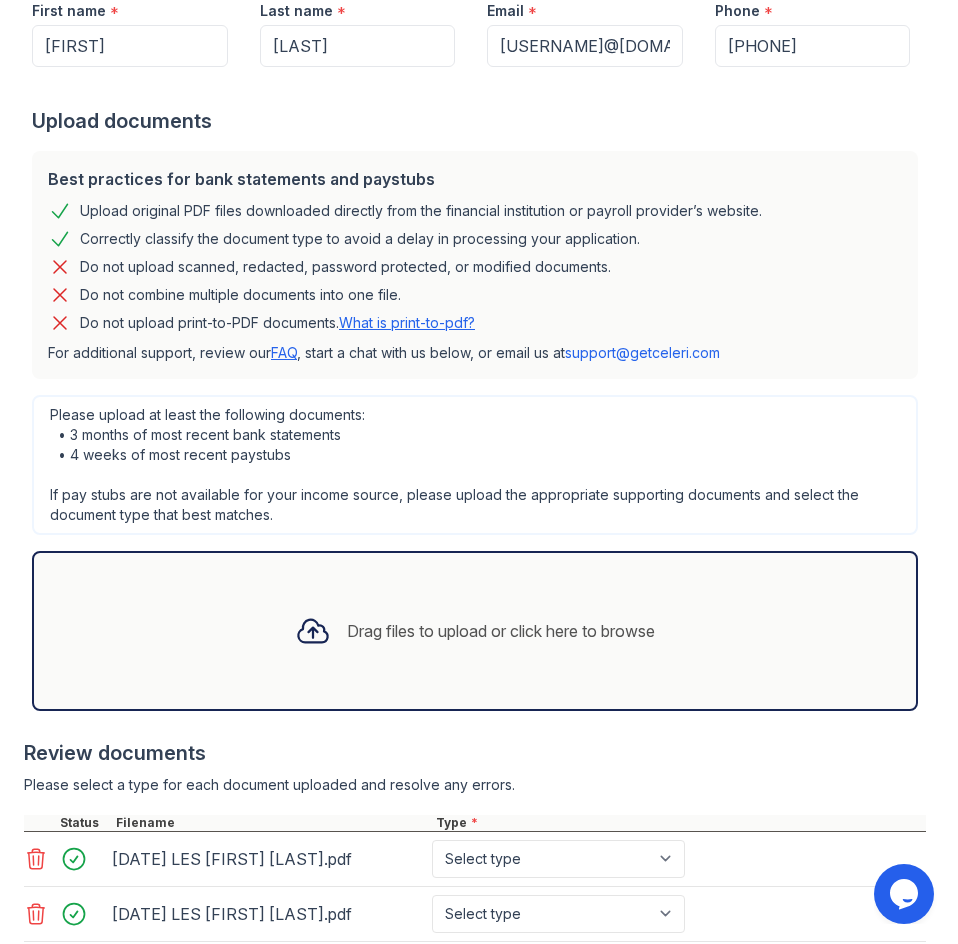 scroll, scrollTop: 545, scrollLeft: 0, axis: vertical 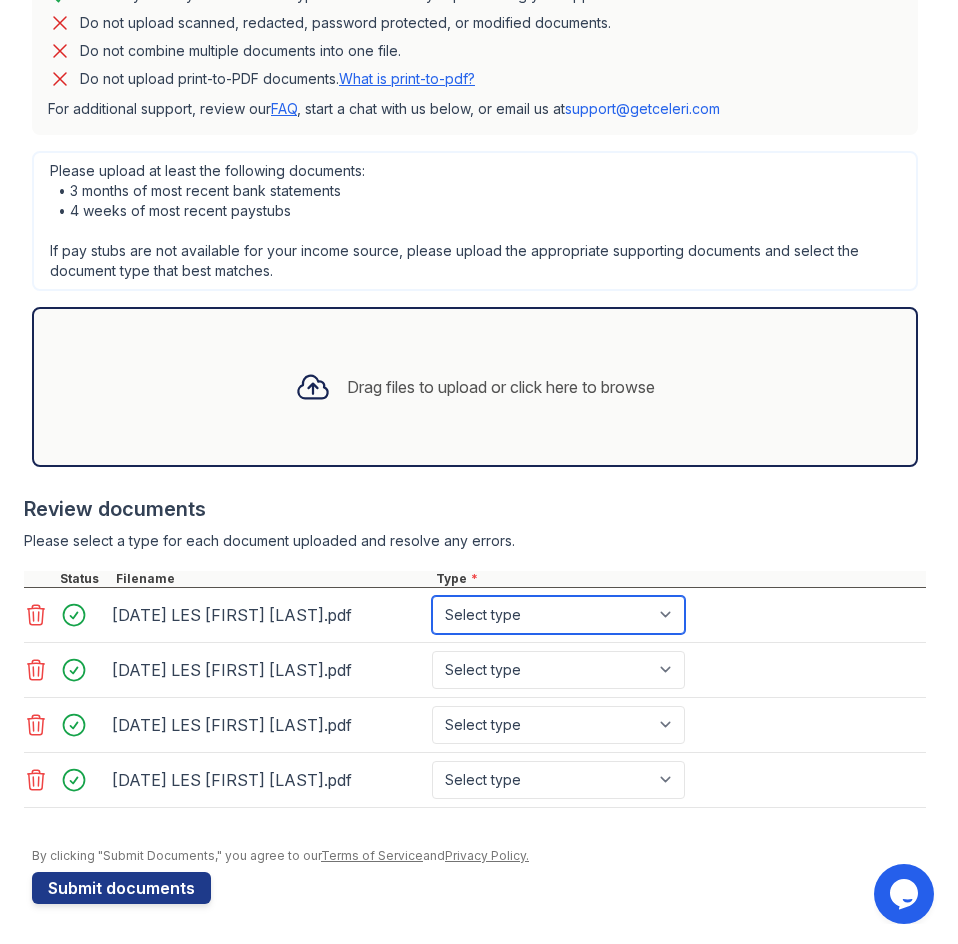 click on "Select type
Paystub
Bank Statement
Offer Letter
Tax Documents
Benefit Award Letter
Investment Account Statement
Other" at bounding box center [558, 615] 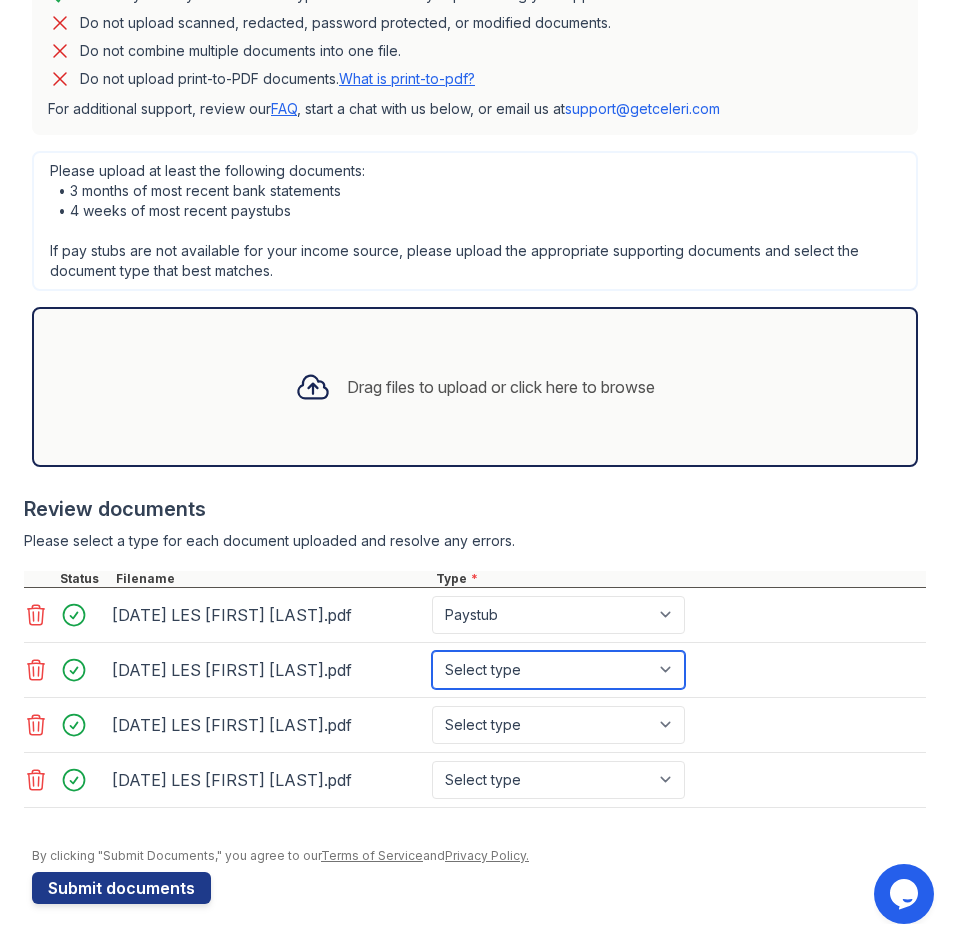 click on "Select type
Paystub
Bank Statement
Offer Letter
Tax Documents
Benefit Award Letter
Investment Account Statement
Other" at bounding box center [558, 670] 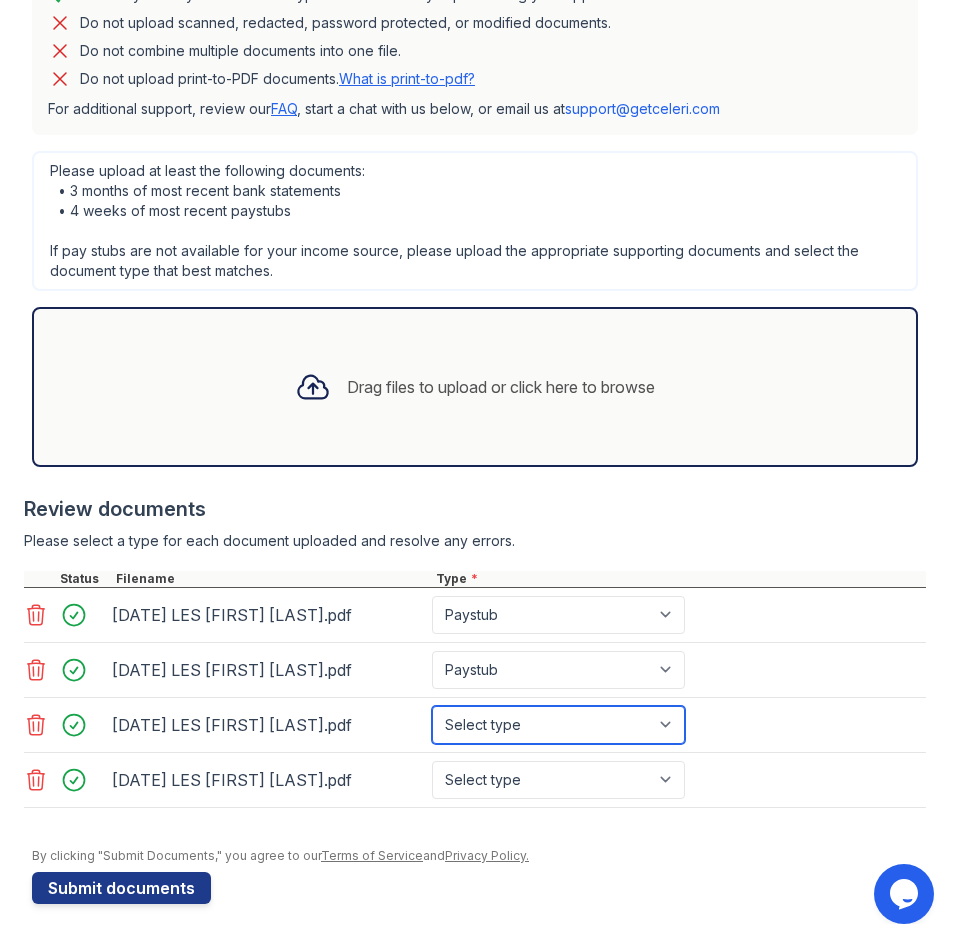 click on "Select type
Paystub
Bank Statement
Offer Letter
Tax Documents
Benefit Award Letter
Investment Account Statement
Other" at bounding box center (558, 725) 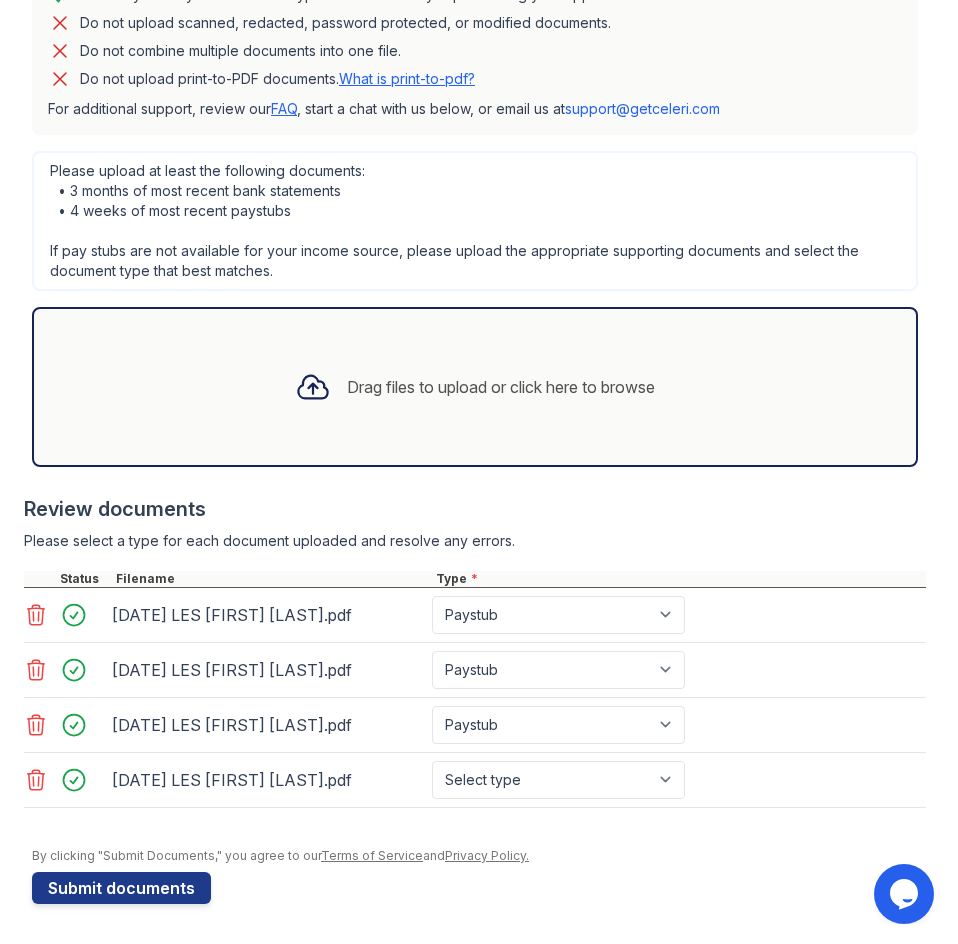 click on "[DATE] LES [FIRST] [LAST].pdf
Select type
Paystub
Bank Statement
Offer Letter
Tax Documents
Benefit Award Letter
Investment Account Statement
Other" at bounding box center (475, 780) 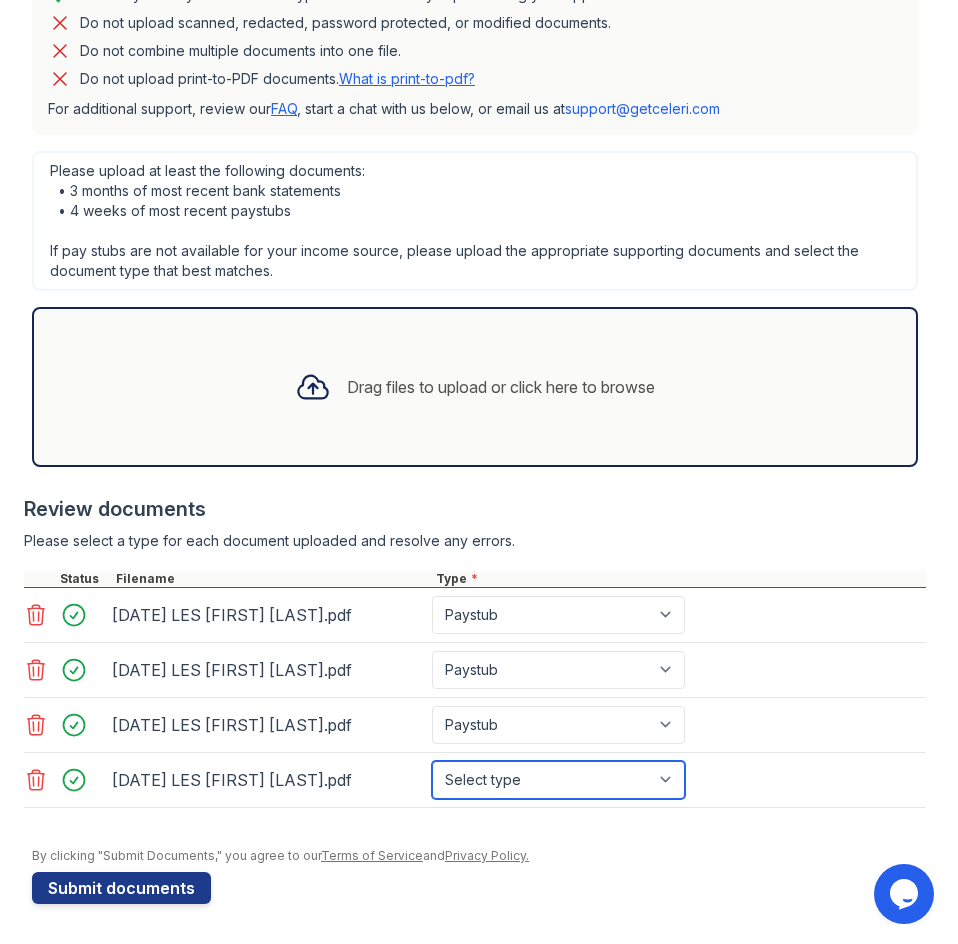 click on "Select type
Paystub
Bank Statement
Offer Letter
Tax Documents
Benefit Award Letter
Investment Account Statement
Other" at bounding box center [558, 780] 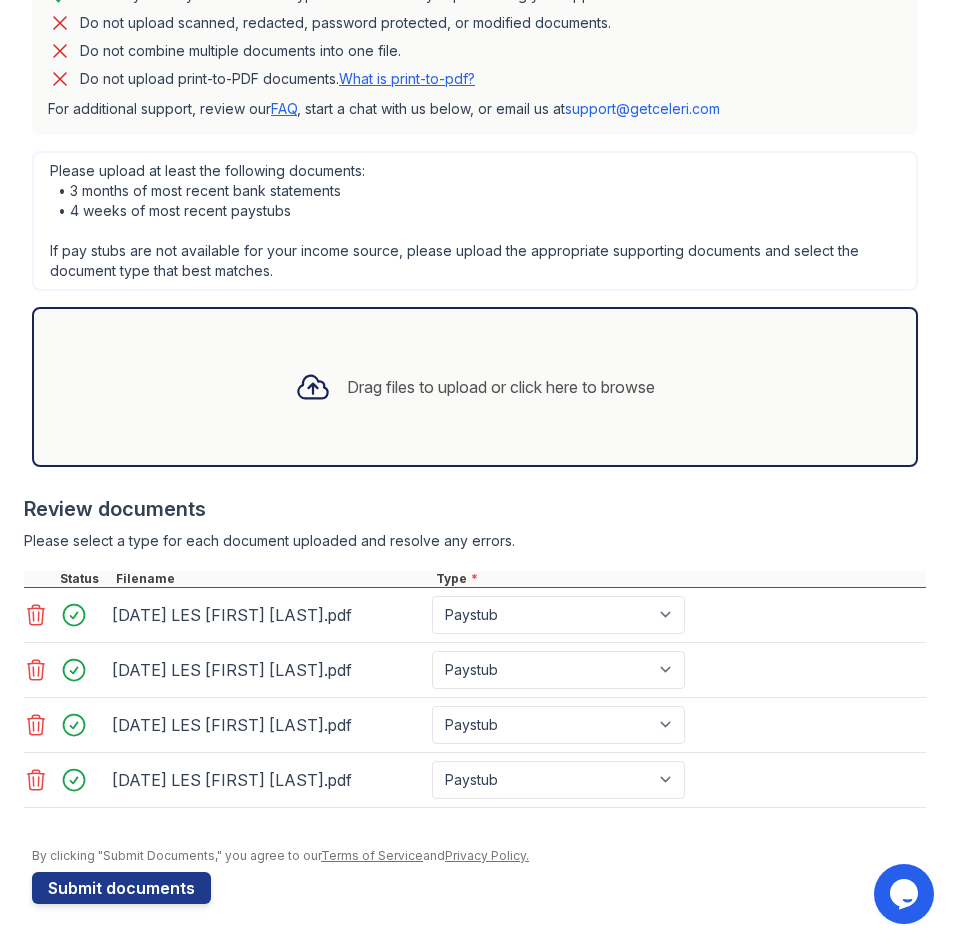 click on "Review documents" at bounding box center [475, 509] 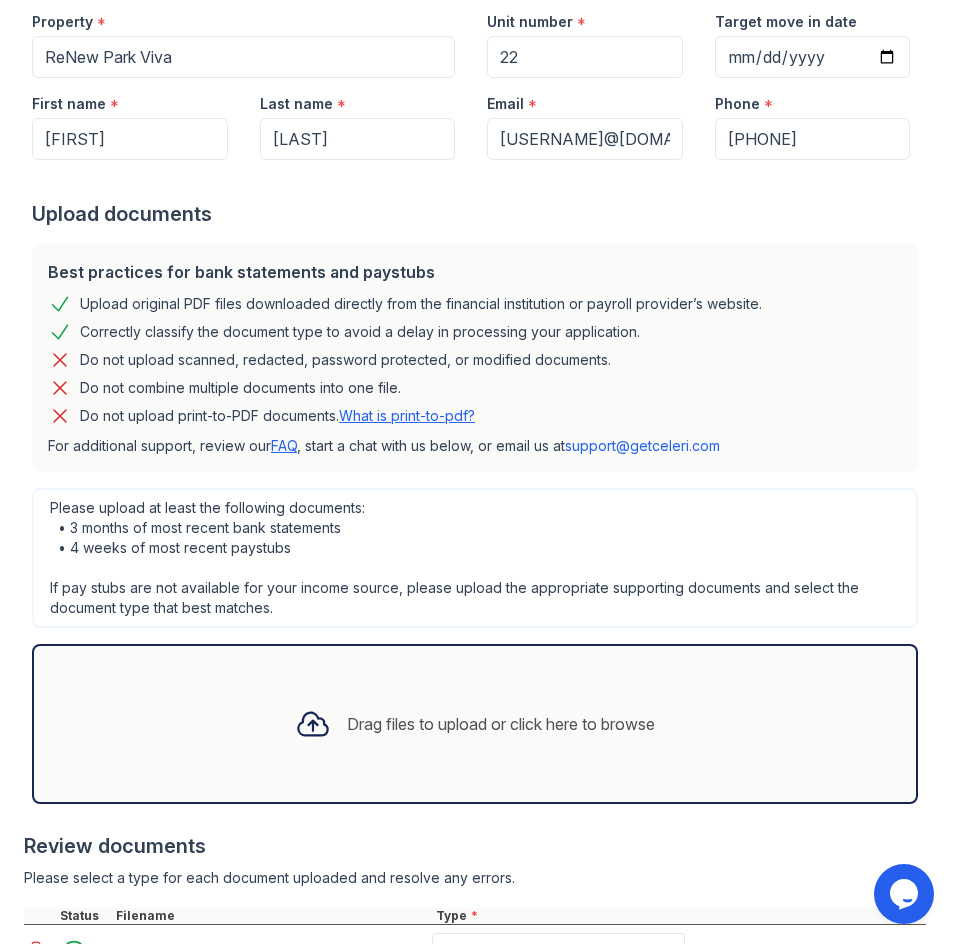 scroll, scrollTop: 300, scrollLeft: 0, axis: vertical 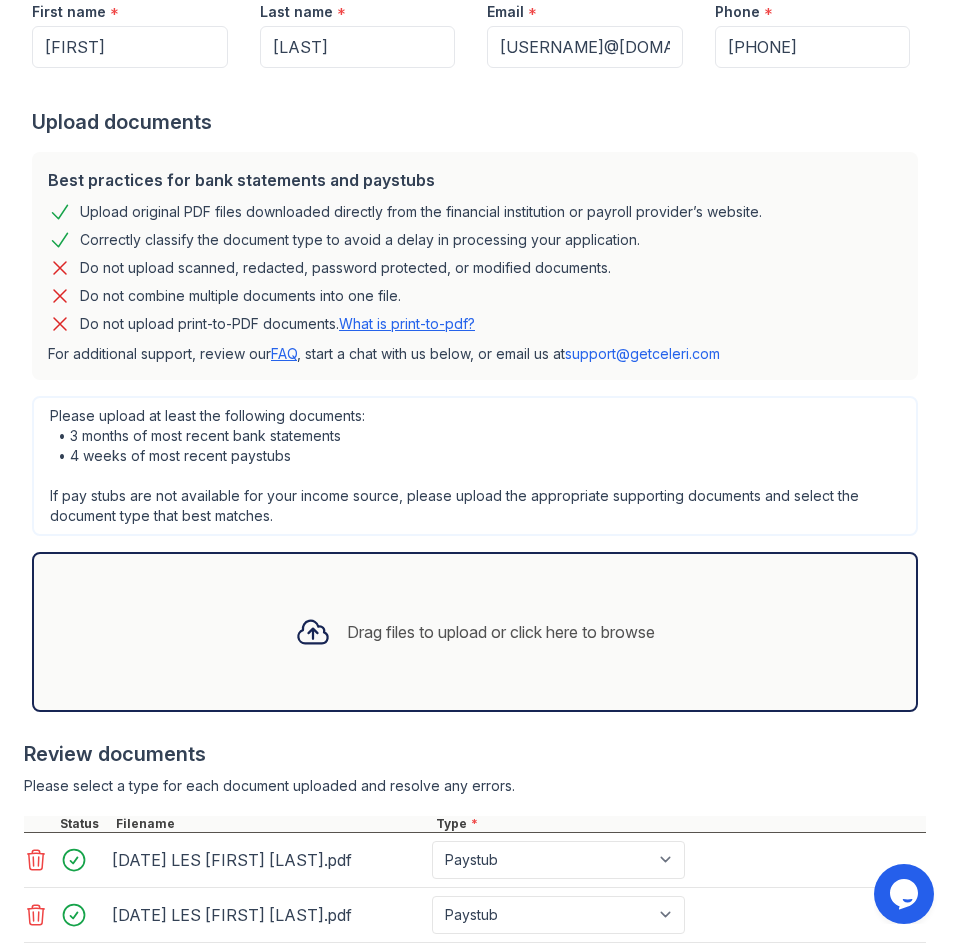 click on "Drag files to upload or click here to browse" at bounding box center (501, 632) 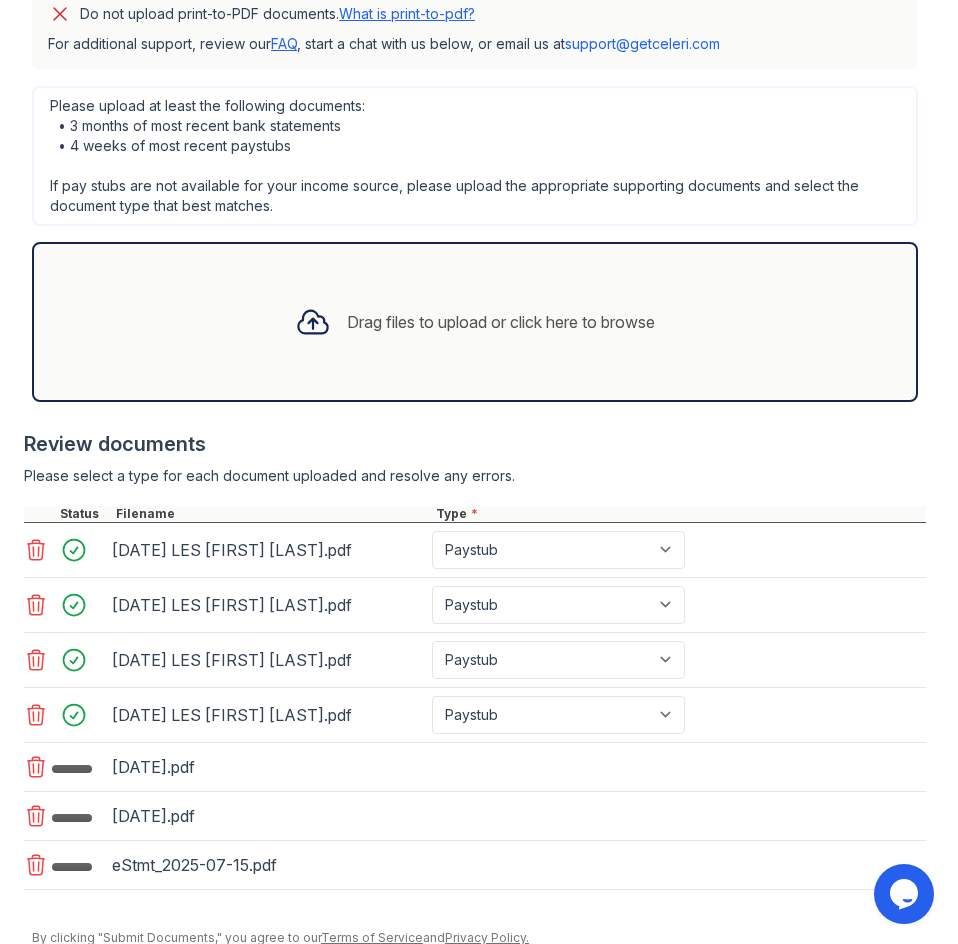 scroll, scrollTop: 692, scrollLeft: 0, axis: vertical 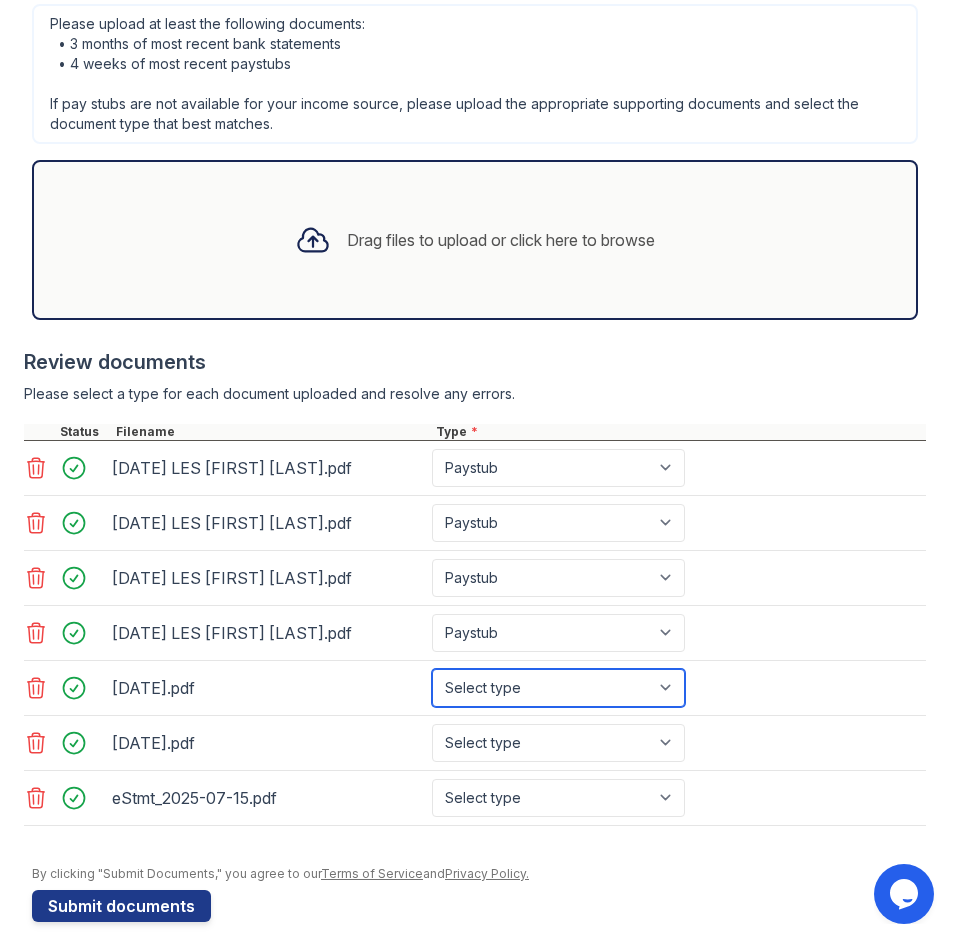 click on "Select type
Paystub
Bank Statement
Offer Letter
Tax Documents
Benefit Award Letter
Investment Account Statement
Other" at bounding box center (558, 688) 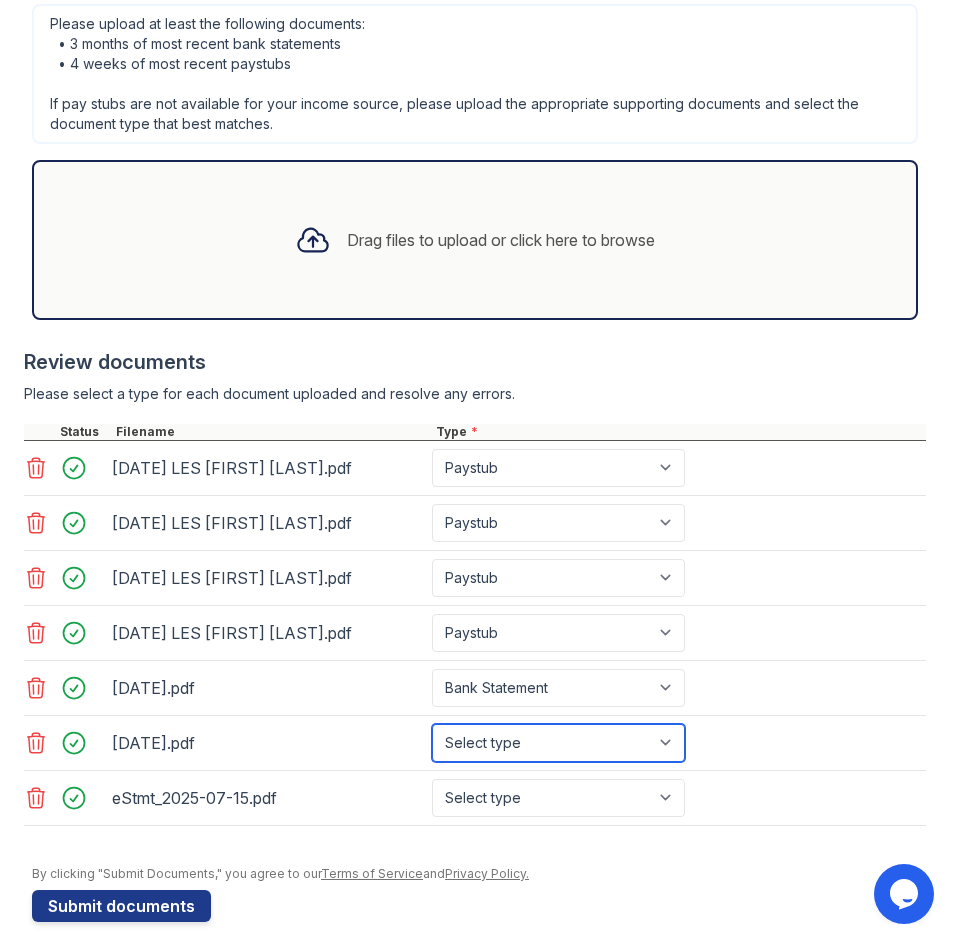 click on "Select type
Paystub
Bank Statement
Offer Letter
Tax Documents
Benefit Award Letter
Investment Account Statement
Other" at bounding box center (558, 743) 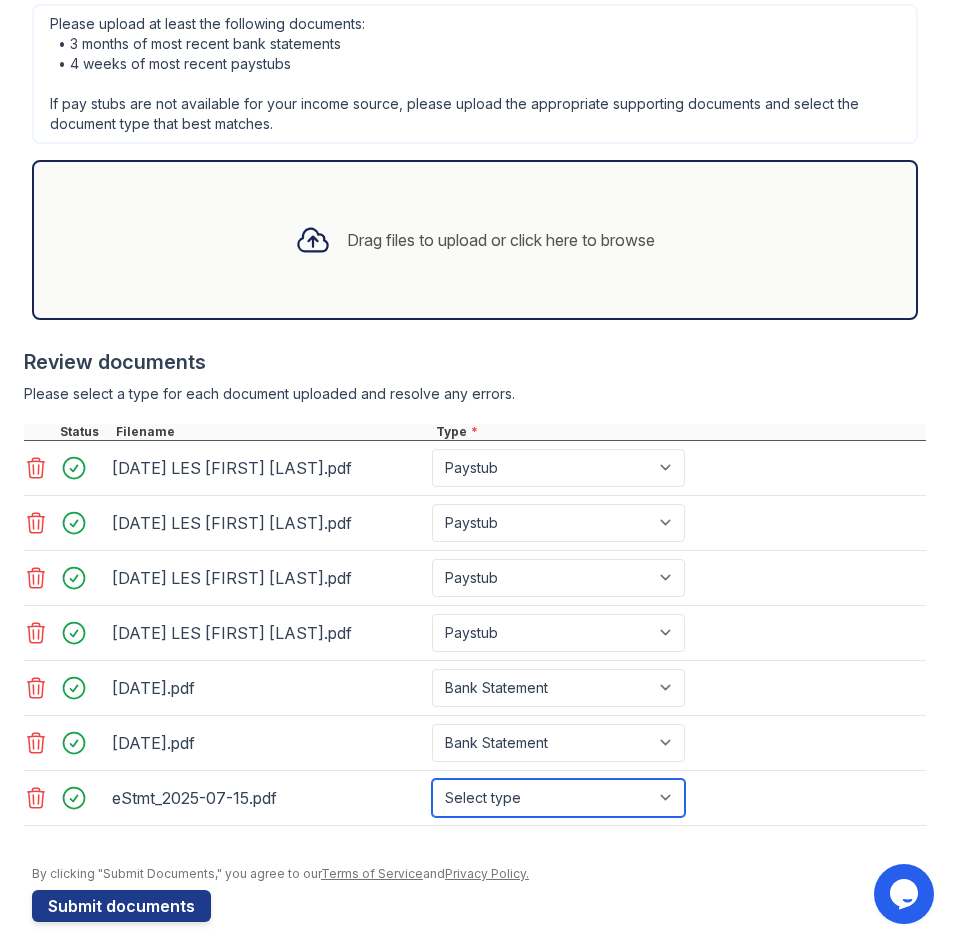 click on "Select type
Paystub
Bank Statement
Offer Letter
Tax Documents
Benefit Award Letter
Investment Account Statement
Other" at bounding box center [558, 798] 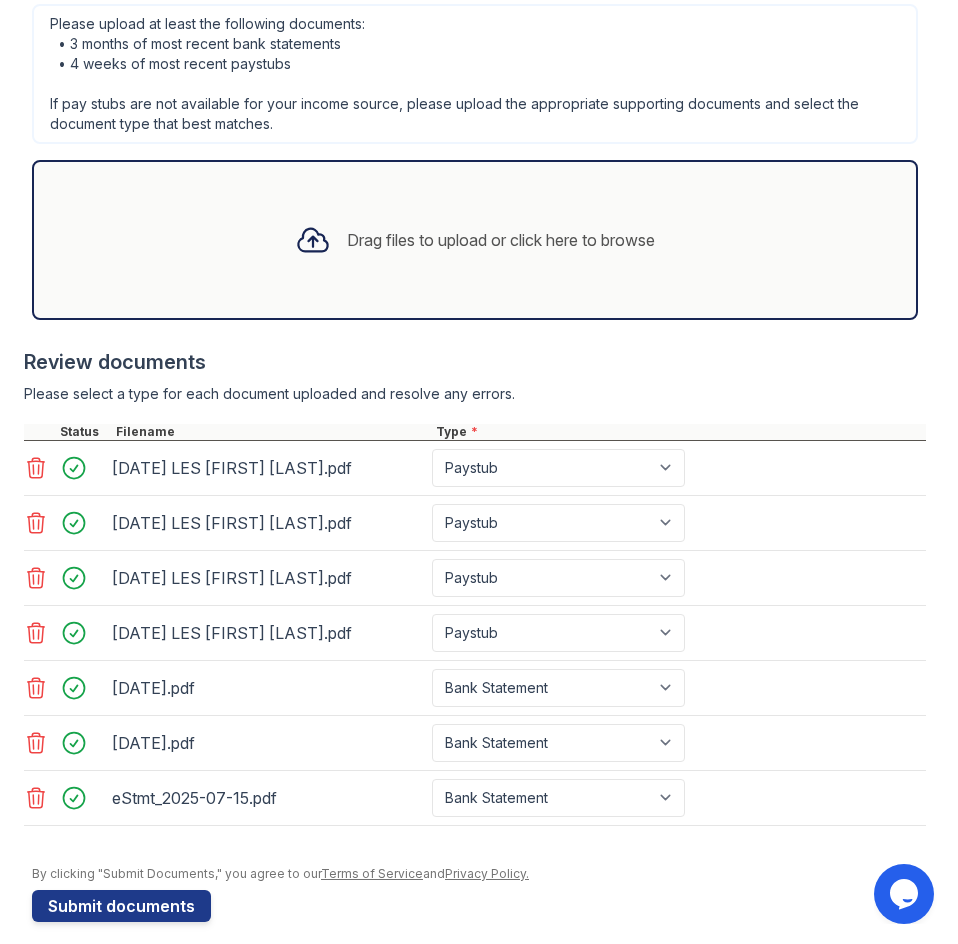 click at bounding box center [475, 836] 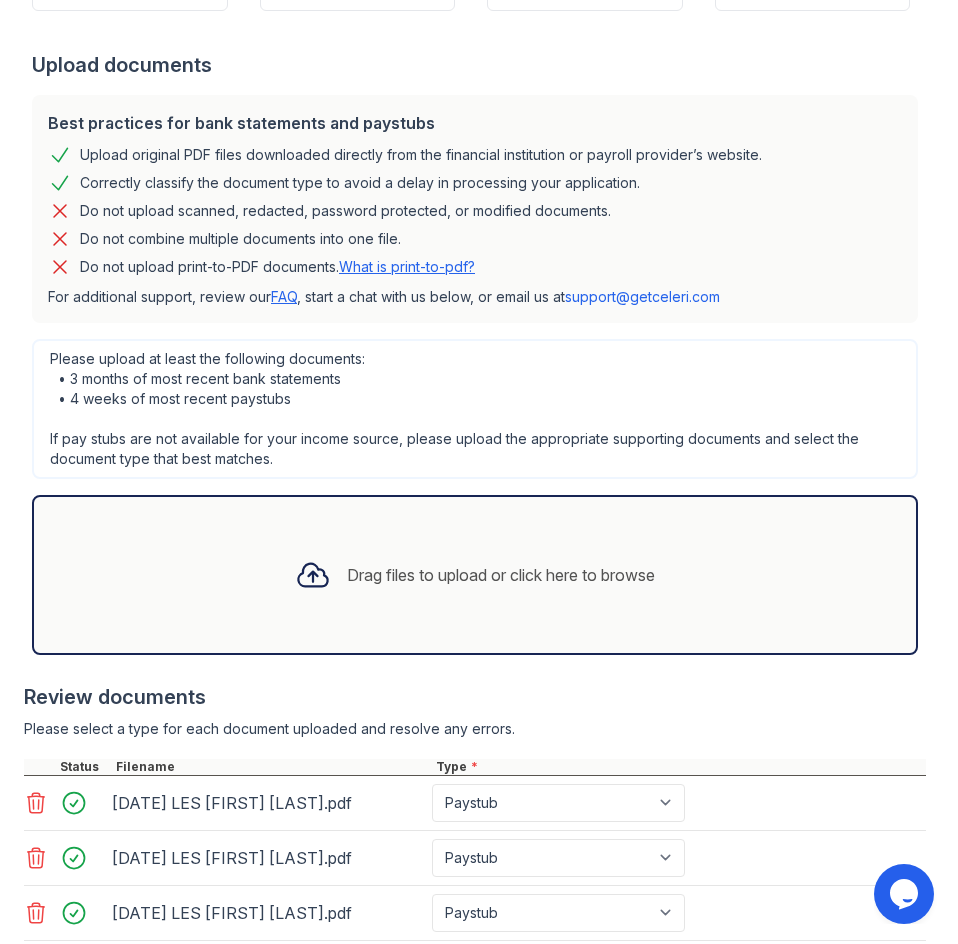 scroll, scrollTop: 0, scrollLeft: 0, axis: both 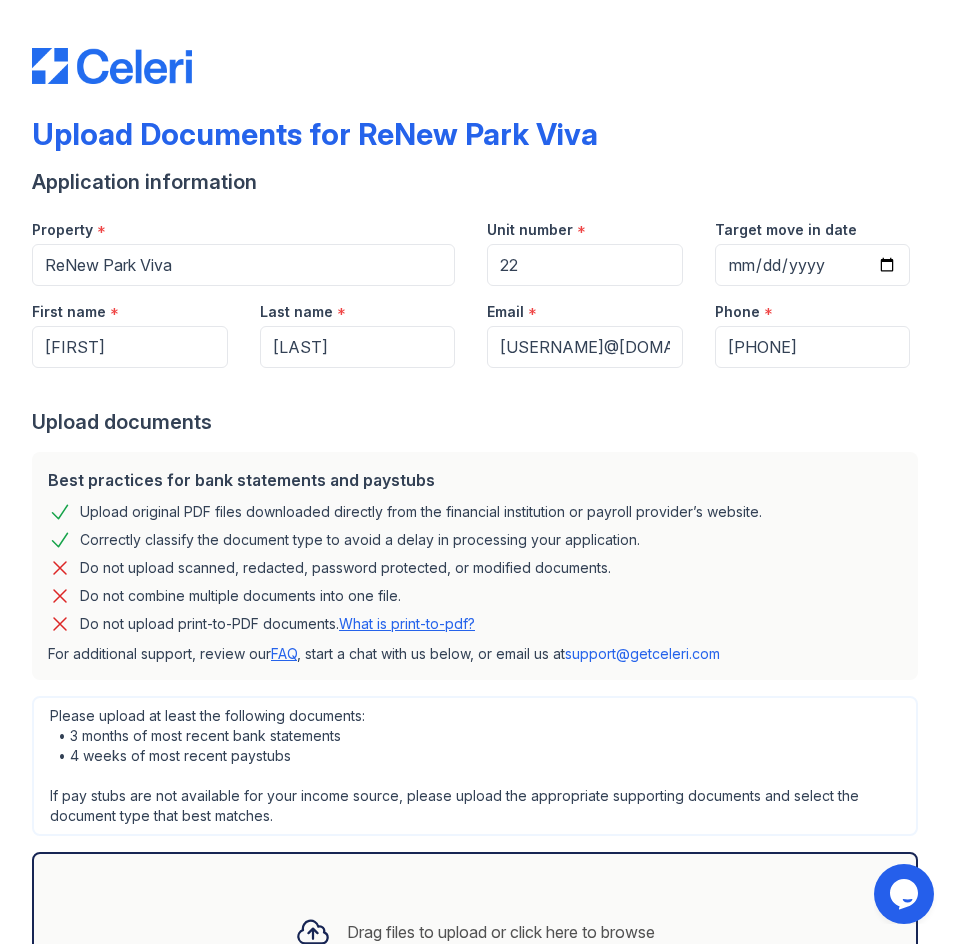 click on "Upload documents" at bounding box center [479, 422] 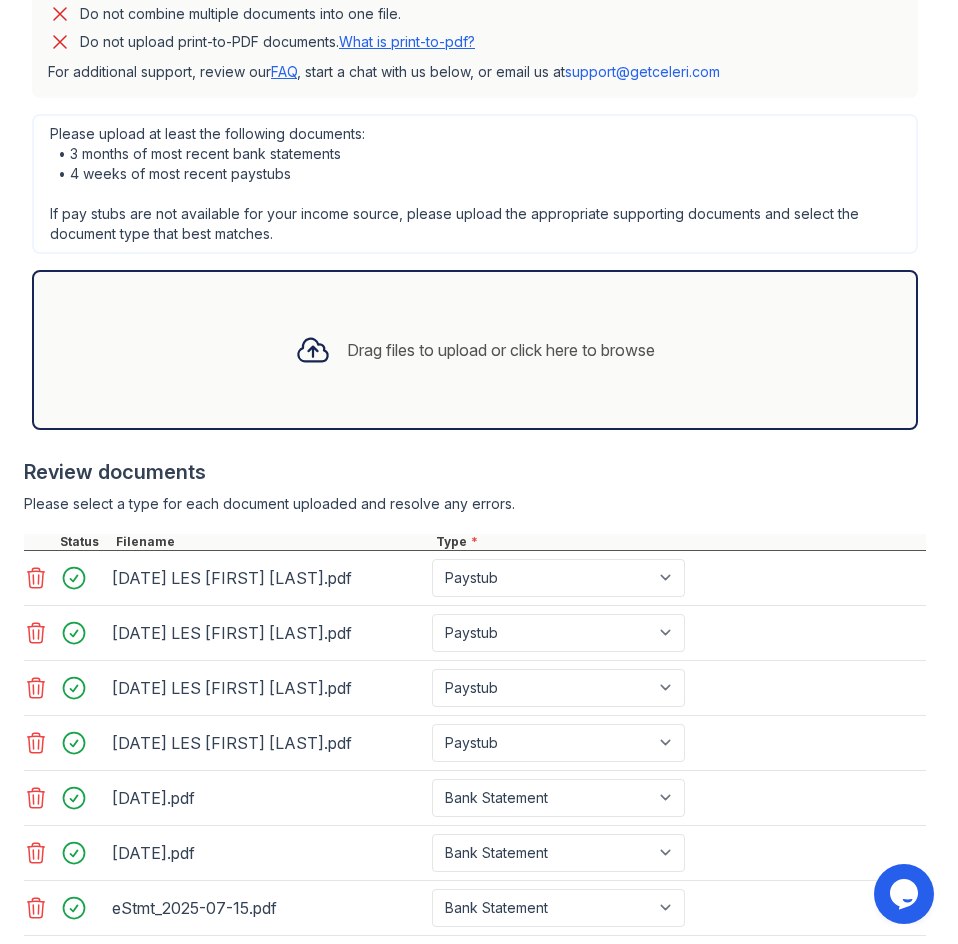 scroll, scrollTop: 710, scrollLeft: 0, axis: vertical 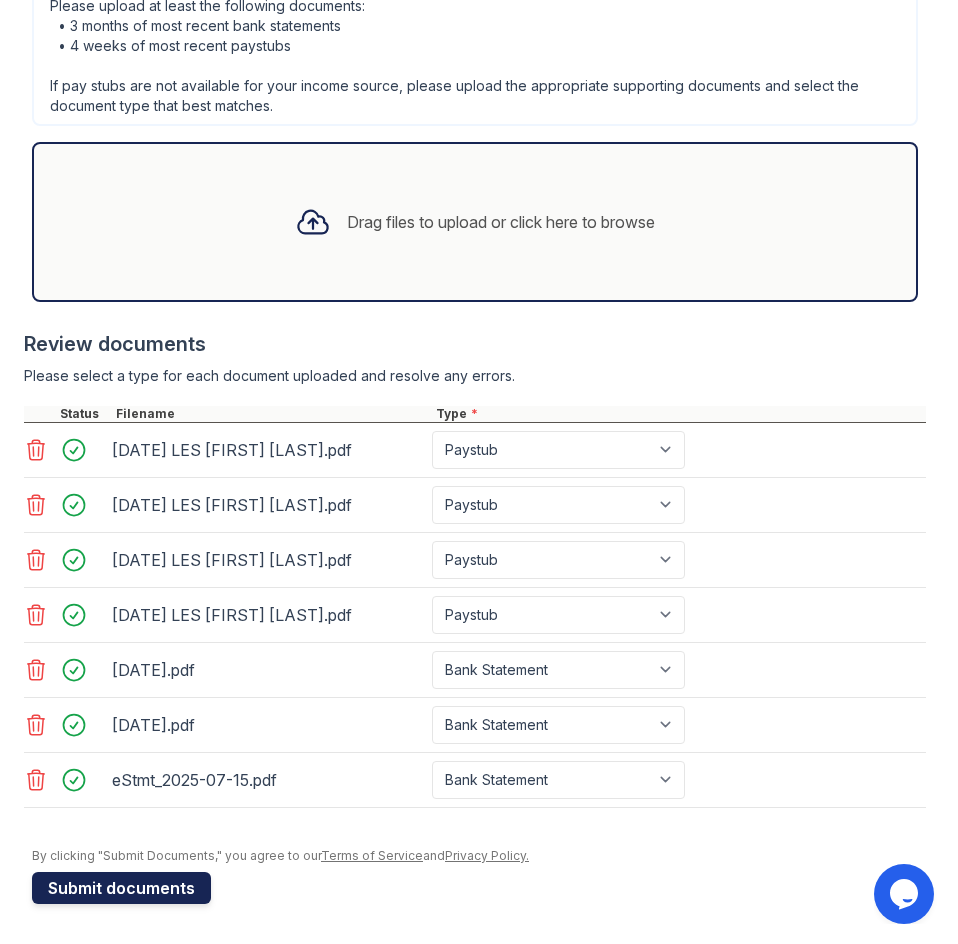click on "Submit documents" at bounding box center (121, 888) 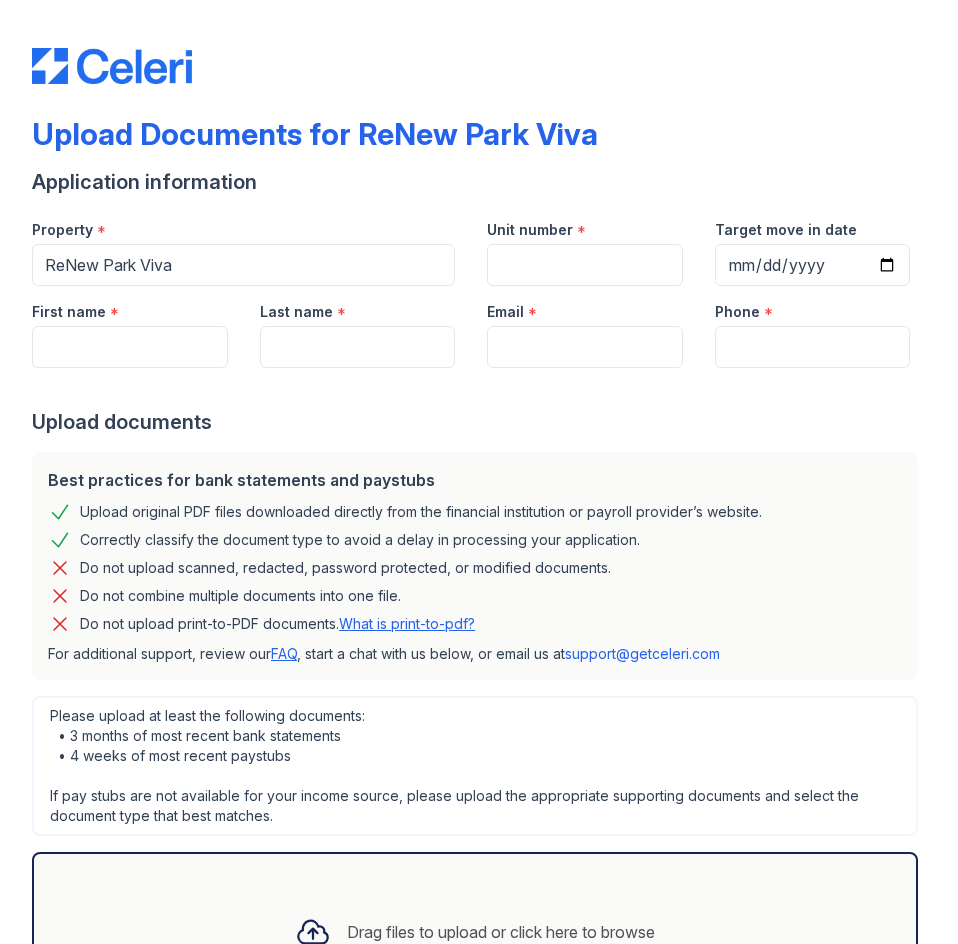 scroll, scrollTop: 0, scrollLeft: 0, axis: both 